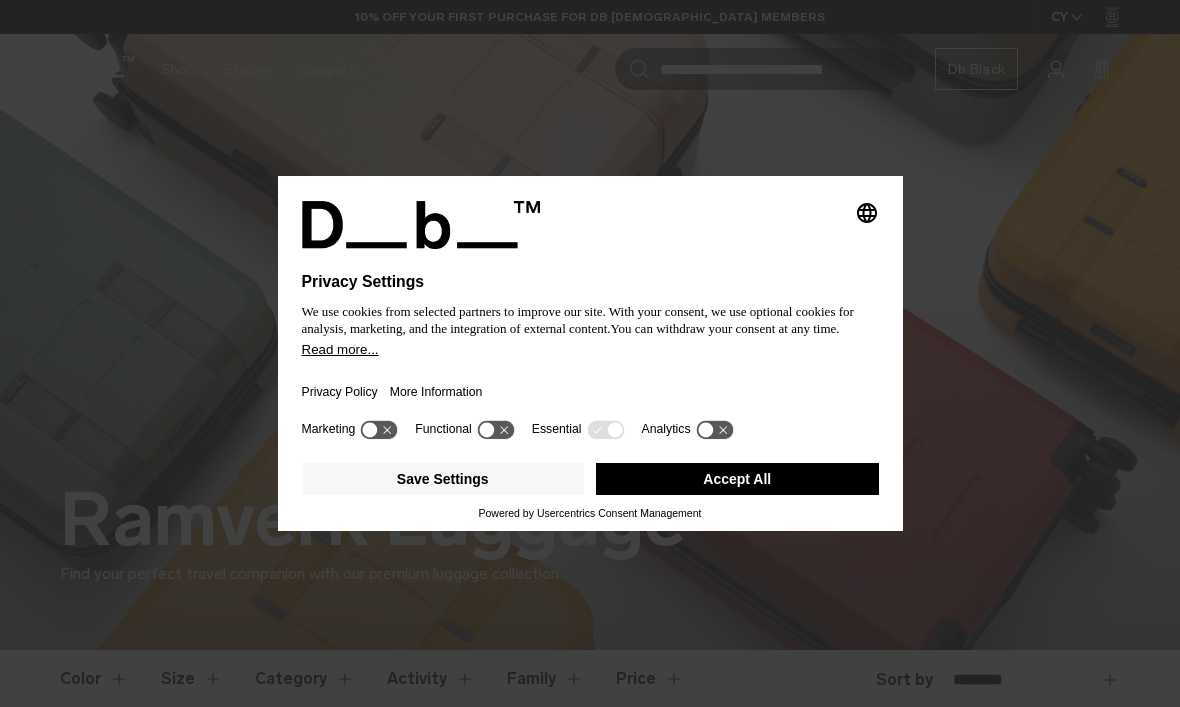 scroll, scrollTop: 0, scrollLeft: 0, axis: both 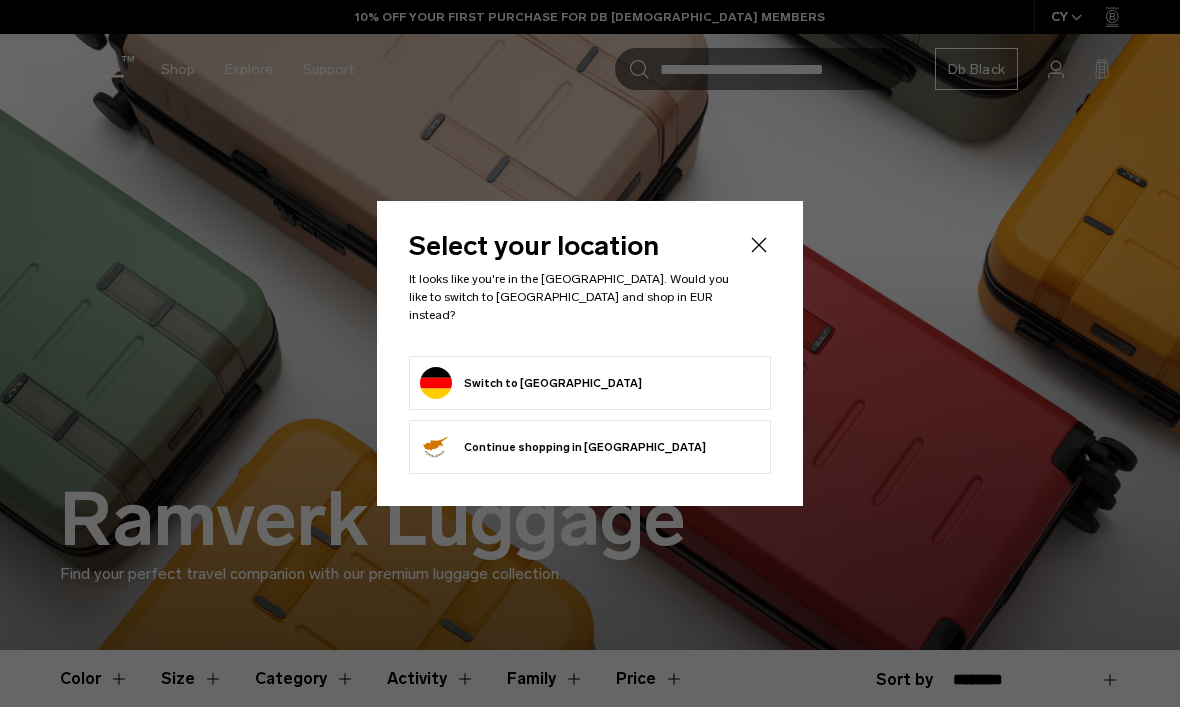 click on "Switch to [GEOGRAPHIC_DATA]" at bounding box center (590, 383) 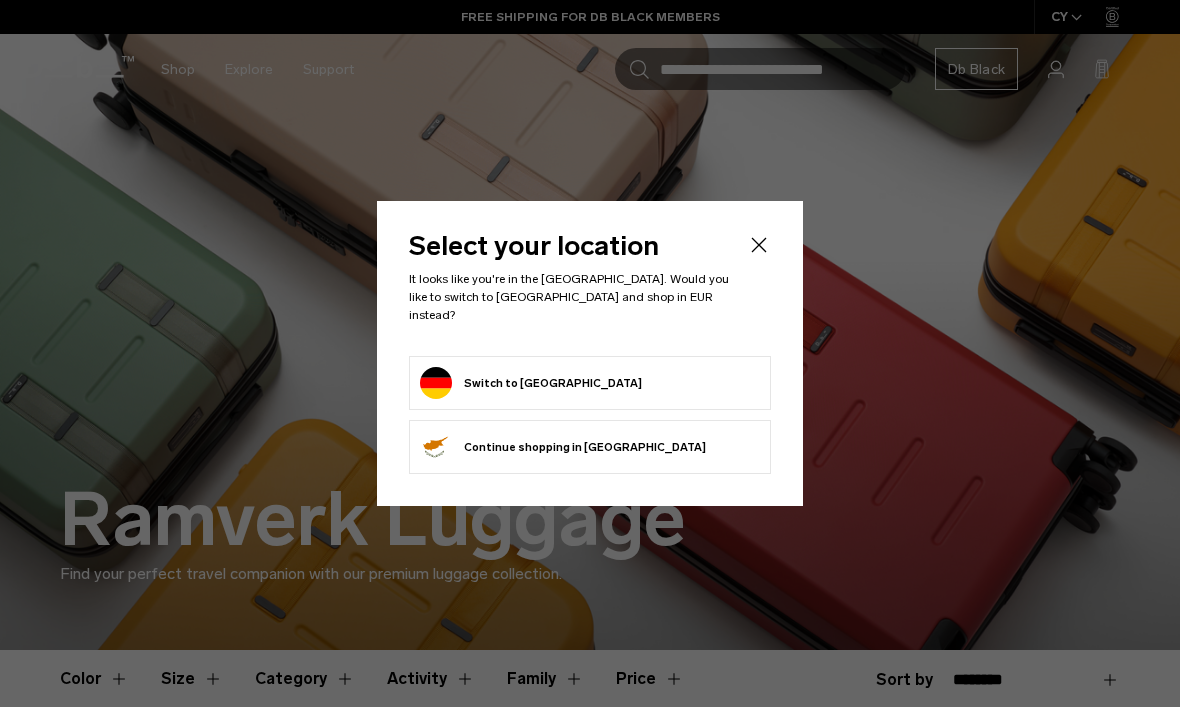click on "Switch to Germany" at bounding box center (531, 383) 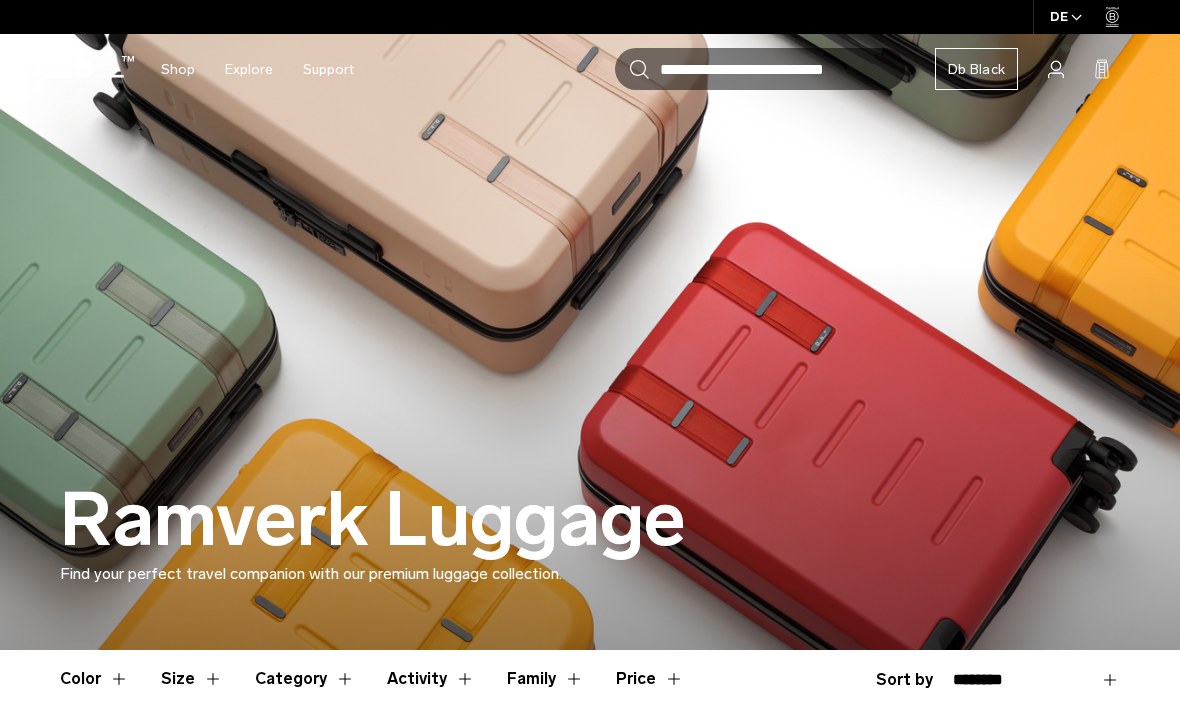 scroll, scrollTop: 0, scrollLeft: 0, axis: both 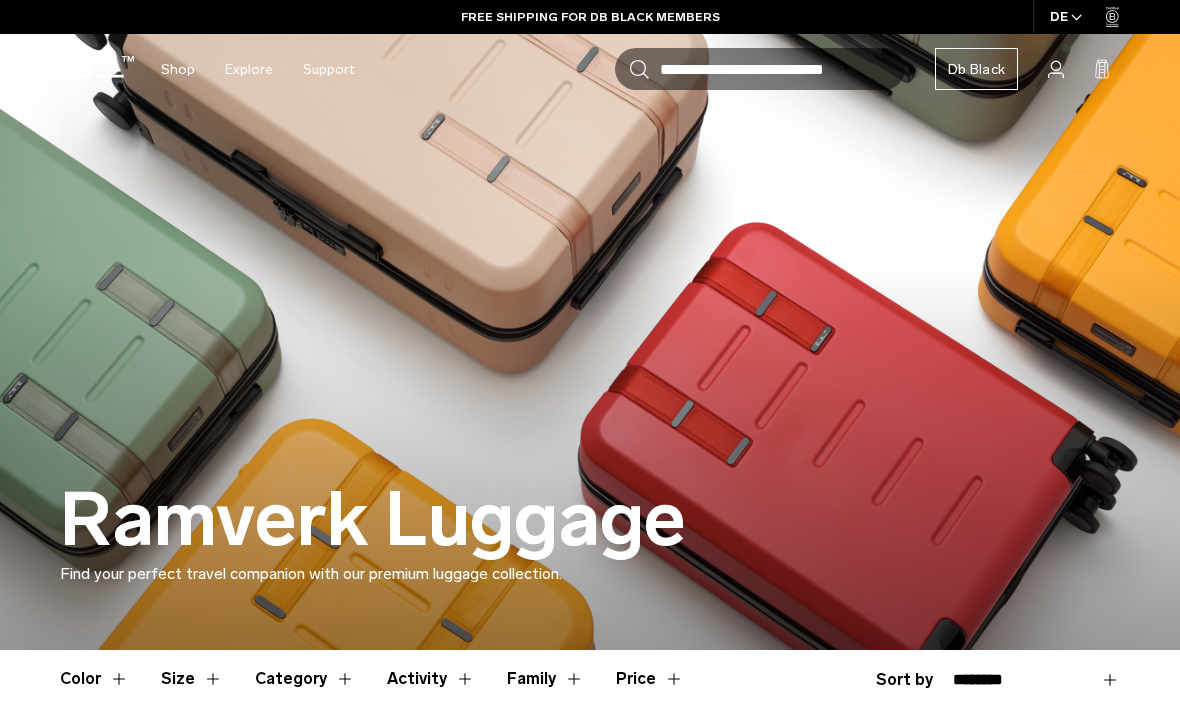 click on "DE" at bounding box center (1066, 17) 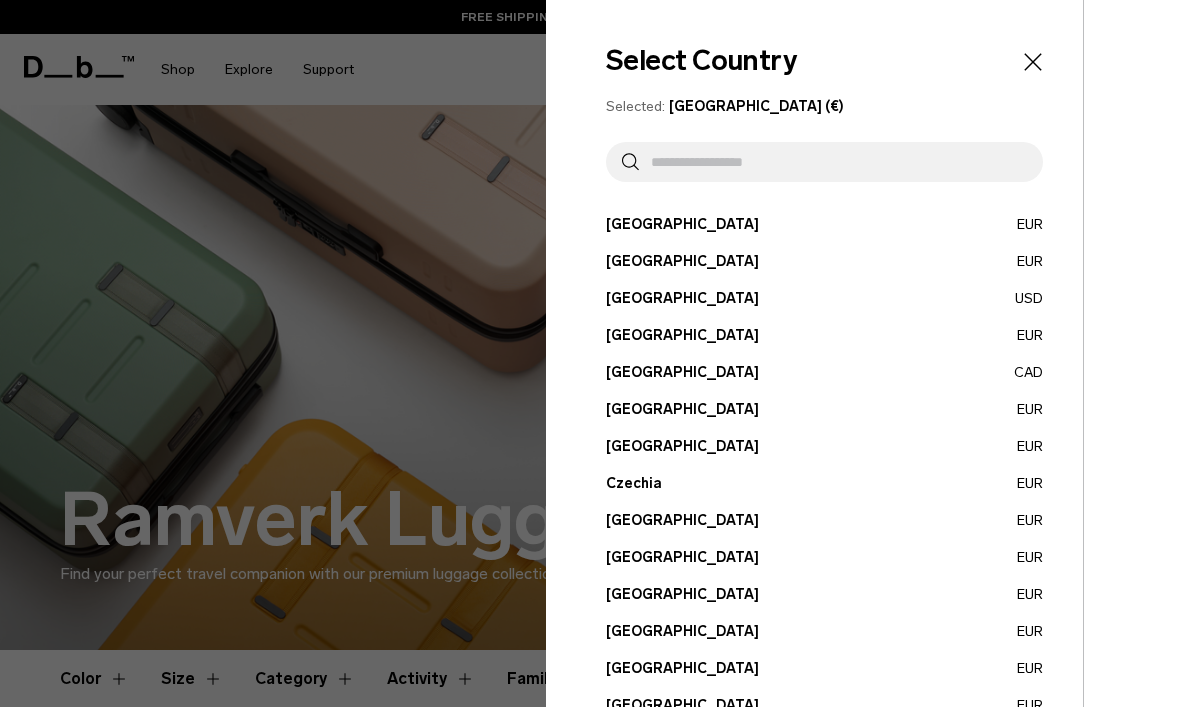 click at bounding box center [590, 353] 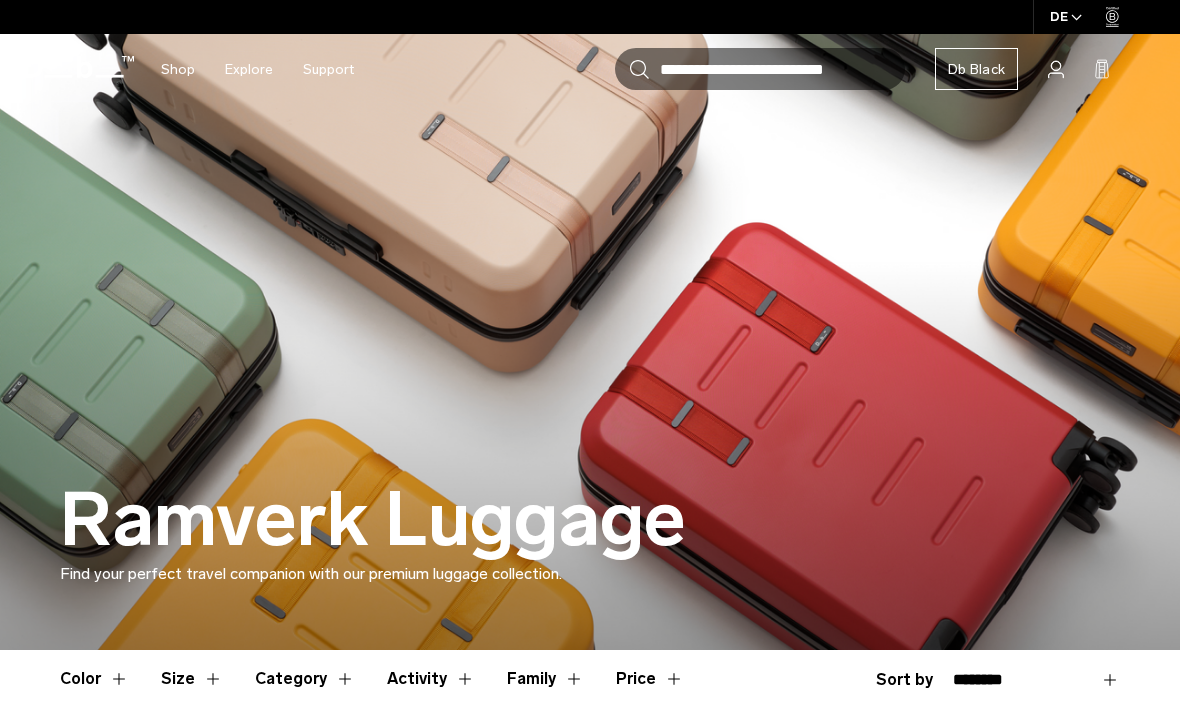 scroll, scrollTop: 0, scrollLeft: 0, axis: both 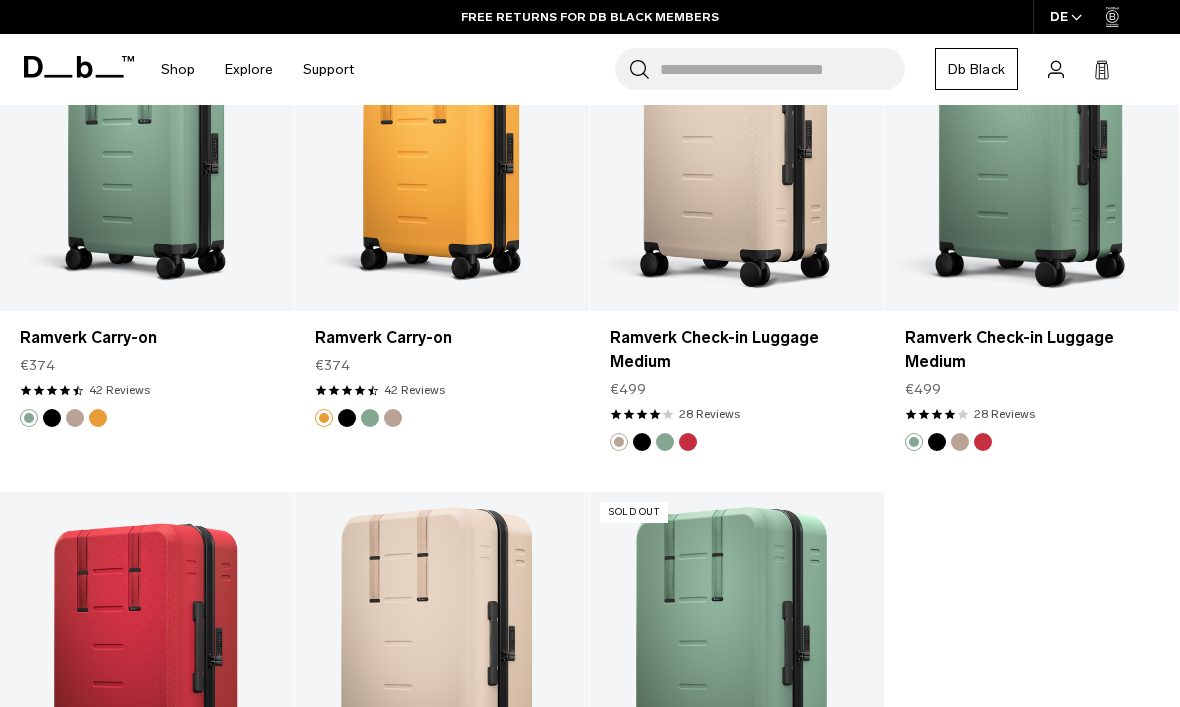 click on "DE" at bounding box center [1066, 17] 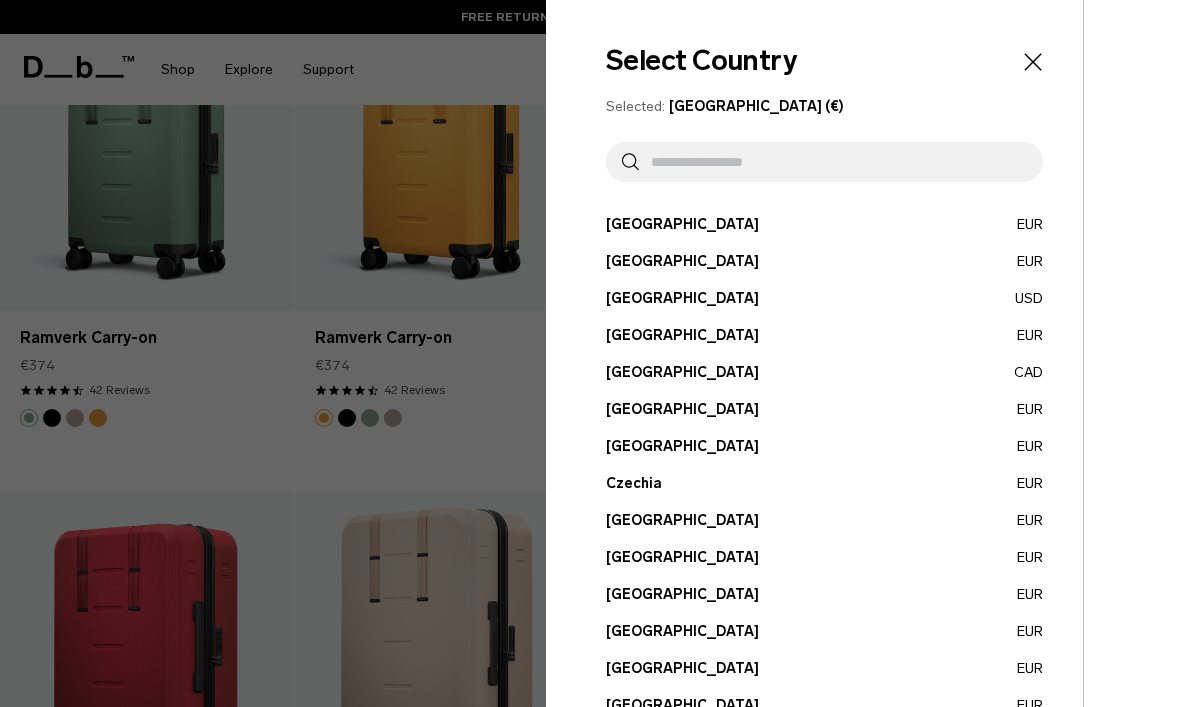 click on "Austria
EUR" at bounding box center [824, 224] 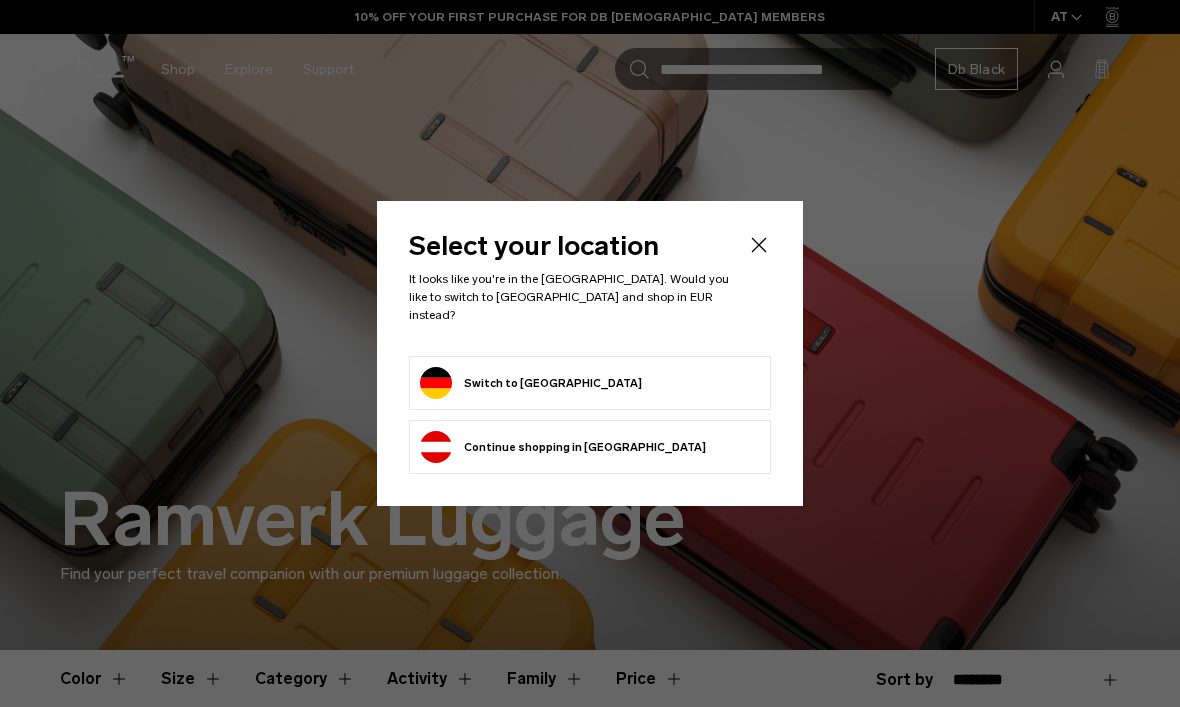scroll, scrollTop: 0, scrollLeft: 0, axis: both 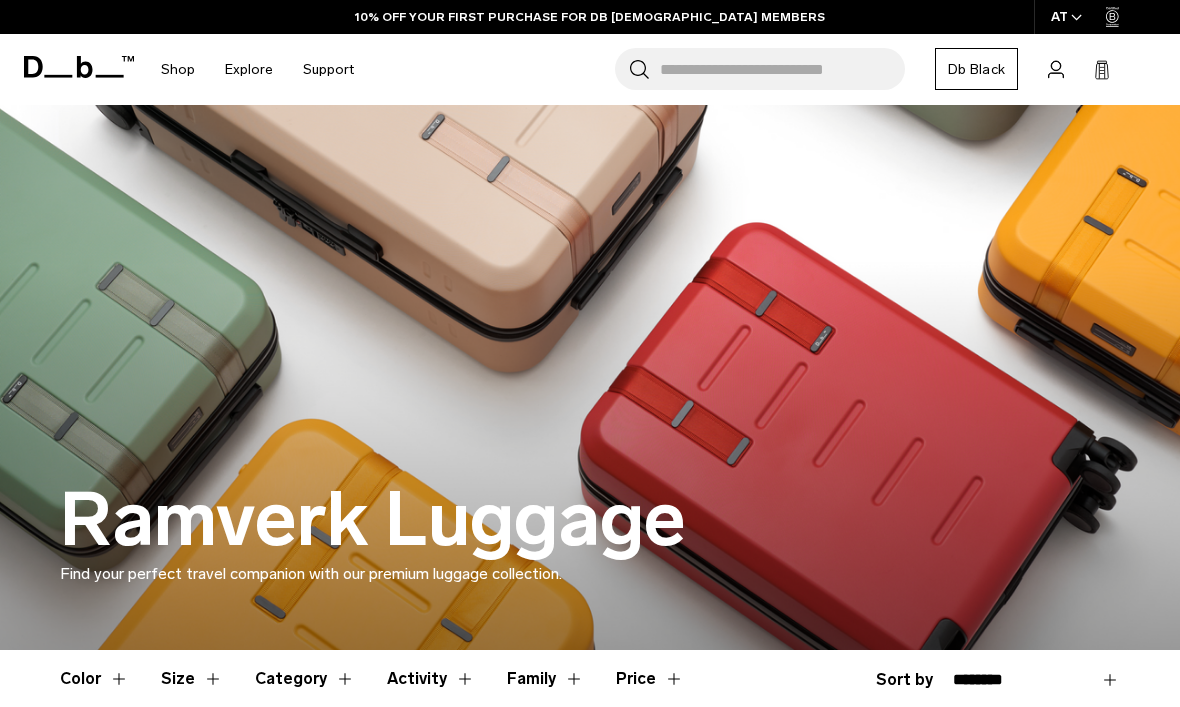 click at bounding box center [1076, 17] 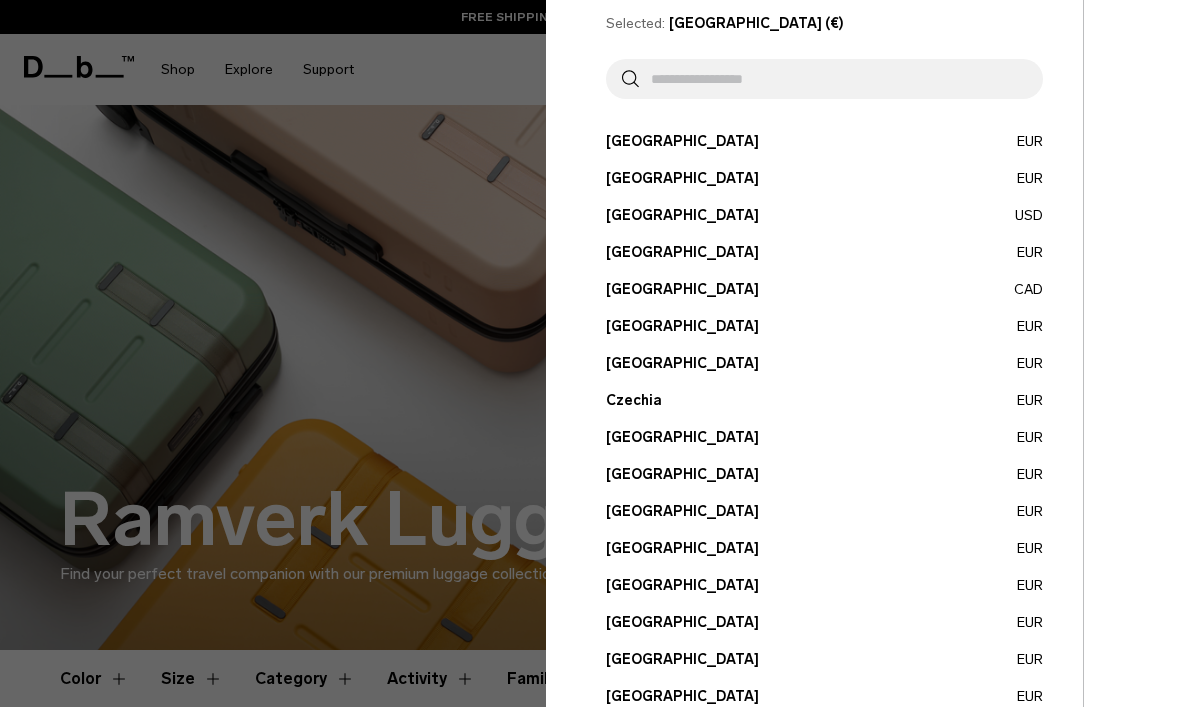 scroll, scrollTop: 85, scrollLeft: 0, axis: vertical 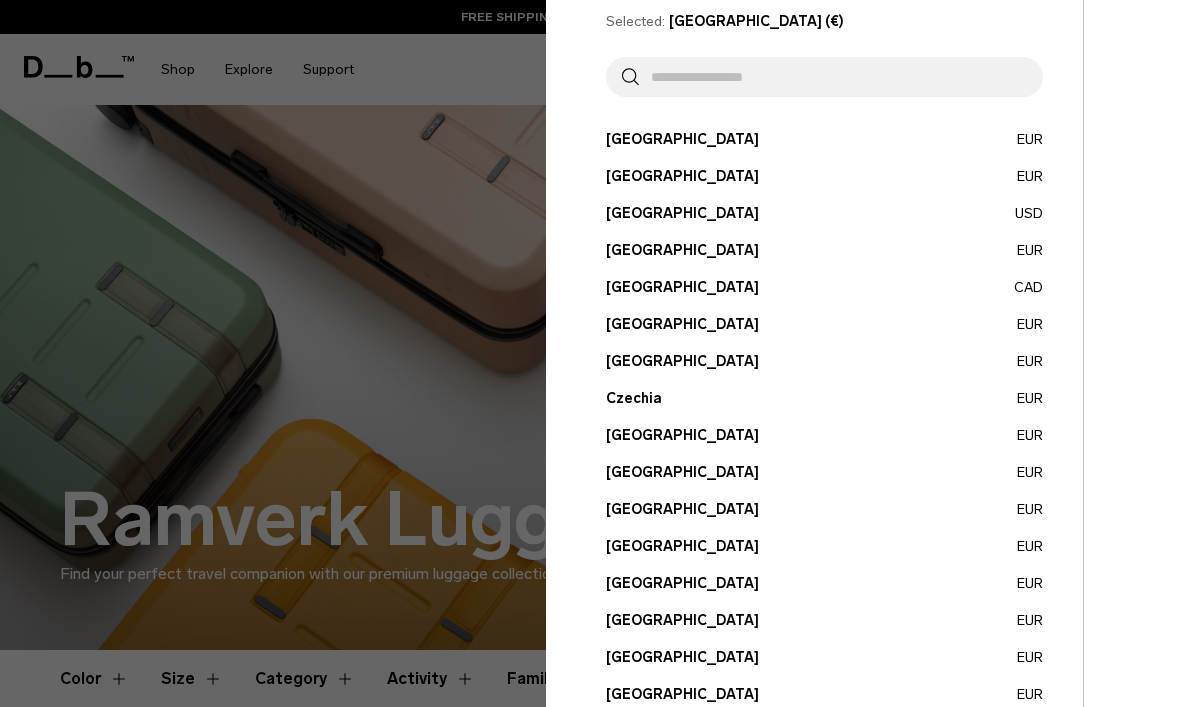 click on "Germany
EUR" at bounding box center (824, 583) 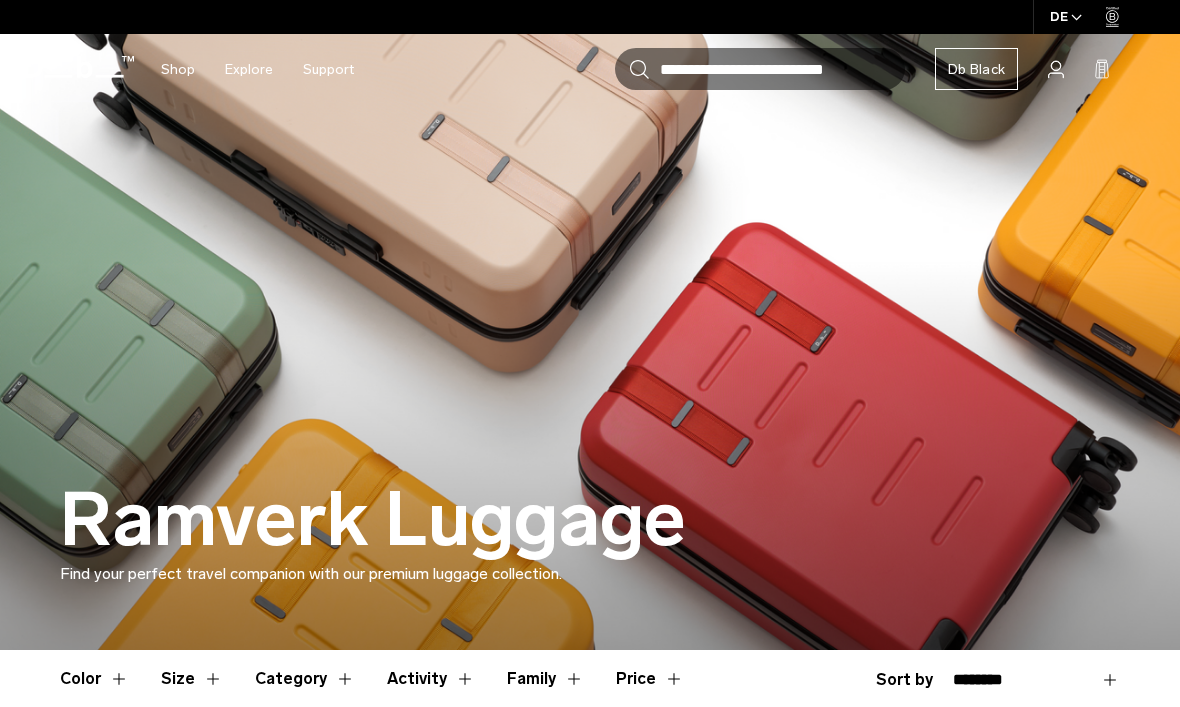 scroll, scrollTop: 0, scrollLeft: 0, axis: both 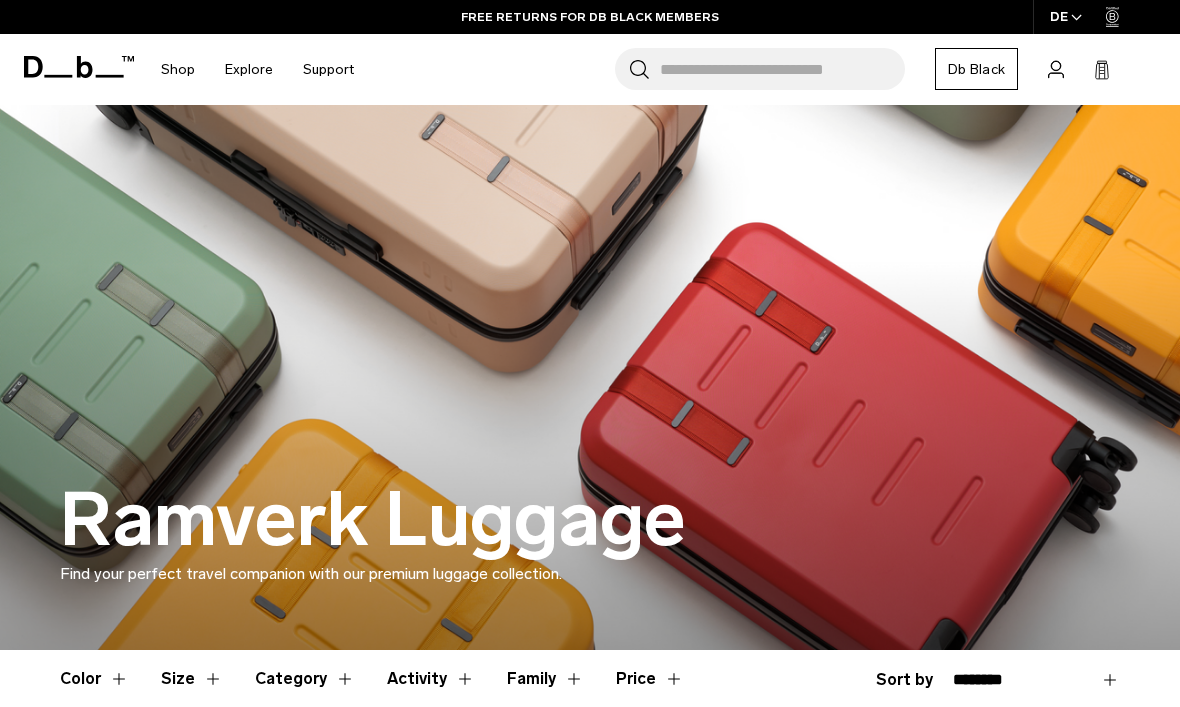 click at bounding box center [1113, 17] 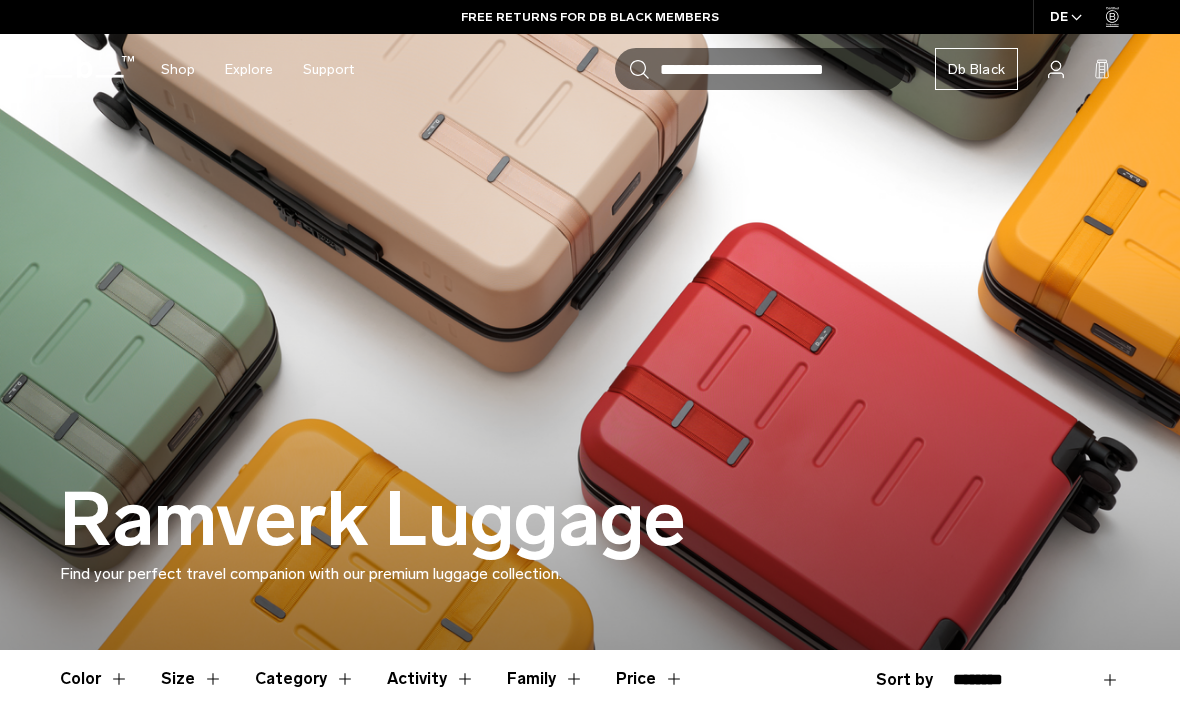 click on "Ramverk Luggage
Find your perfect travel companion with our premium luggage collection." at bounding box center (590, 532) 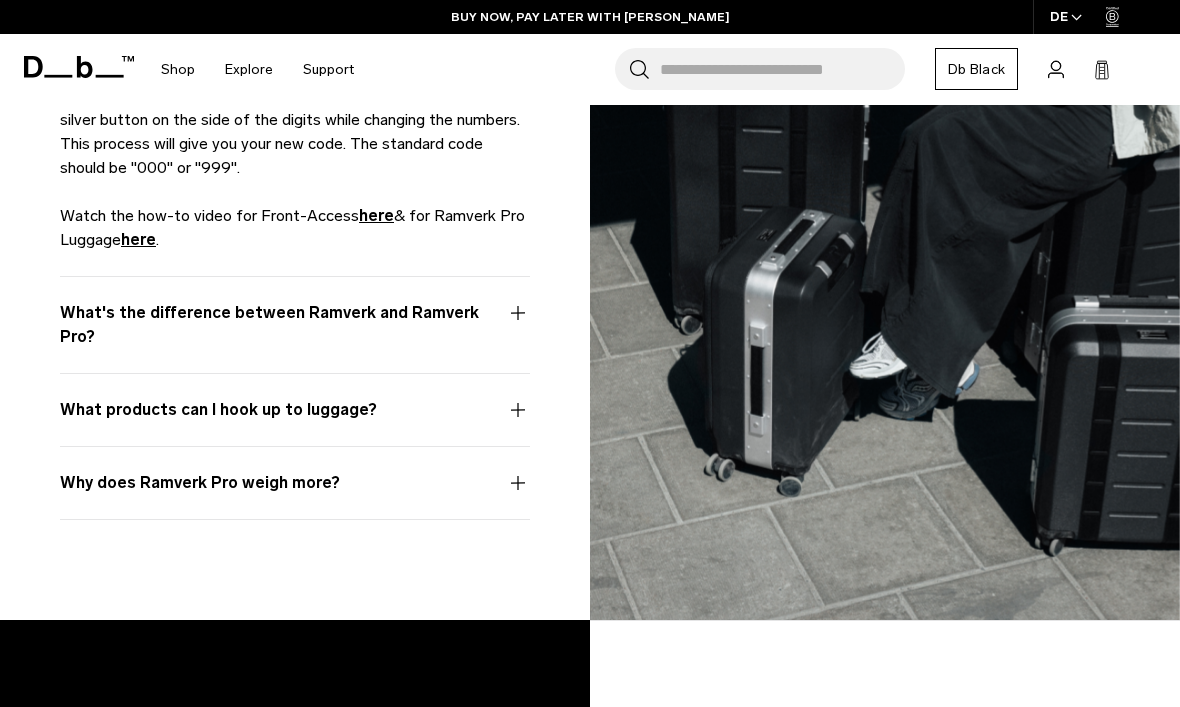 scroll, scrollTop: 3026, scrollLeft: 0, axis: vertical 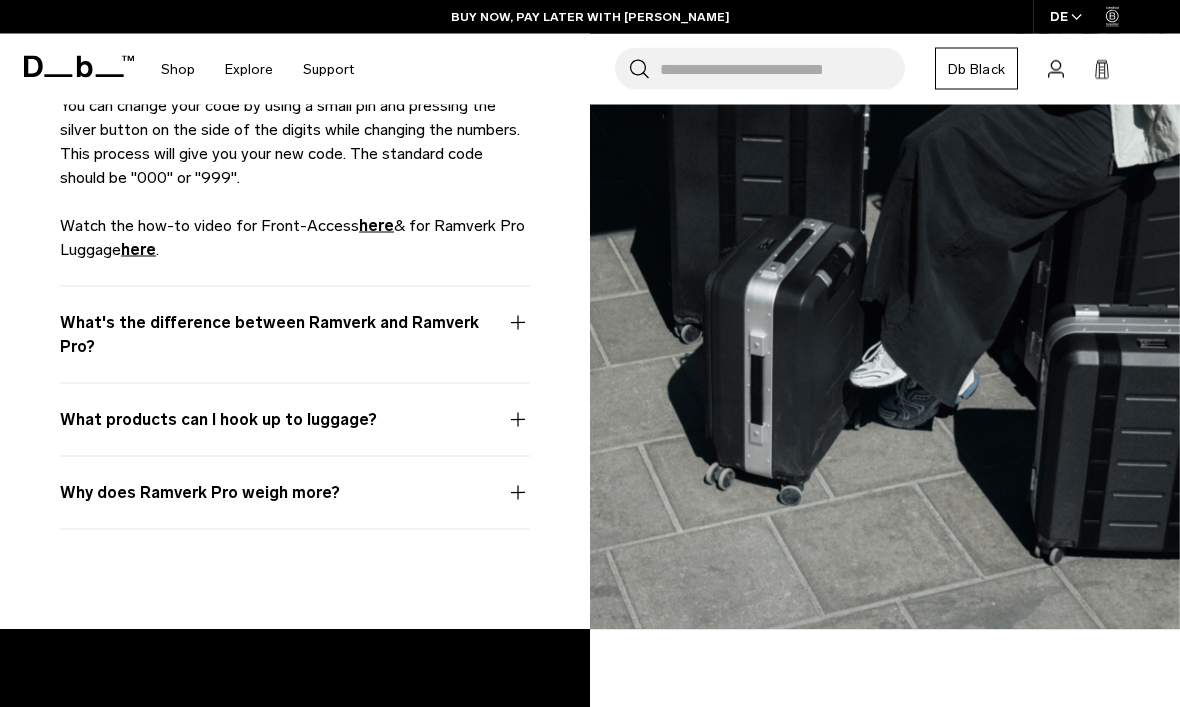 click on "What's the difference between Ramverk and Ramverk Pro?" at bounding box center (295, 347) 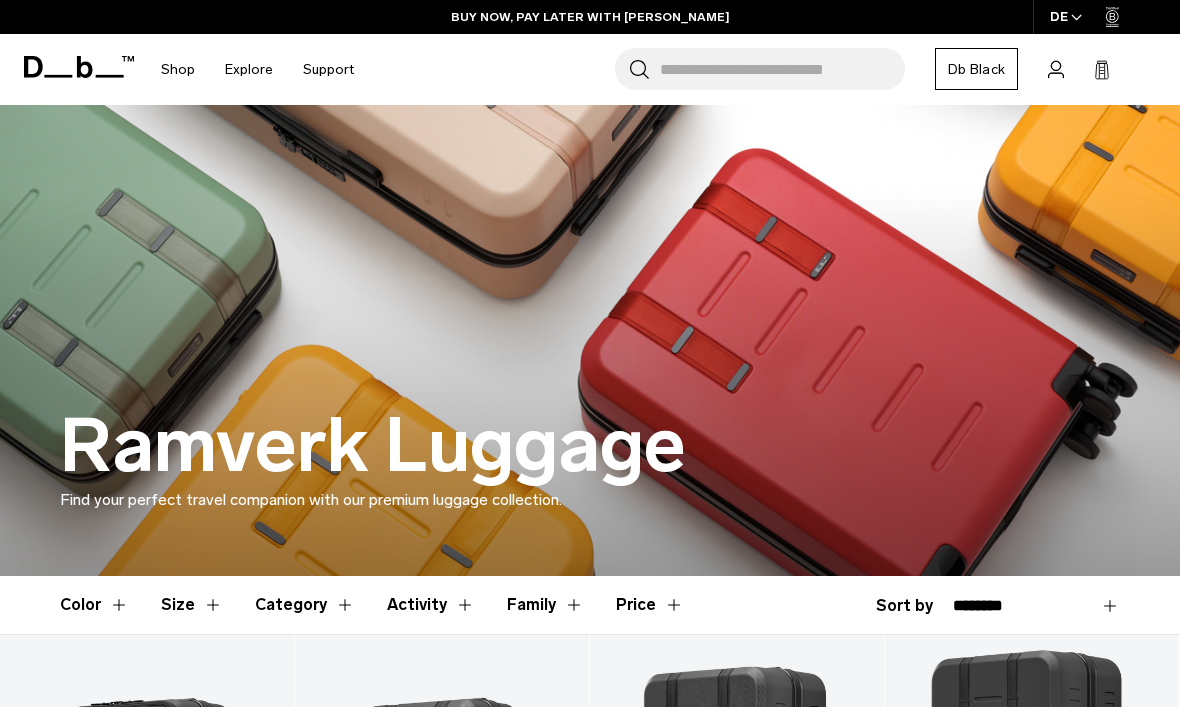 scroll, scrollTop: 40, scrollLeft: 0, axis: vertical 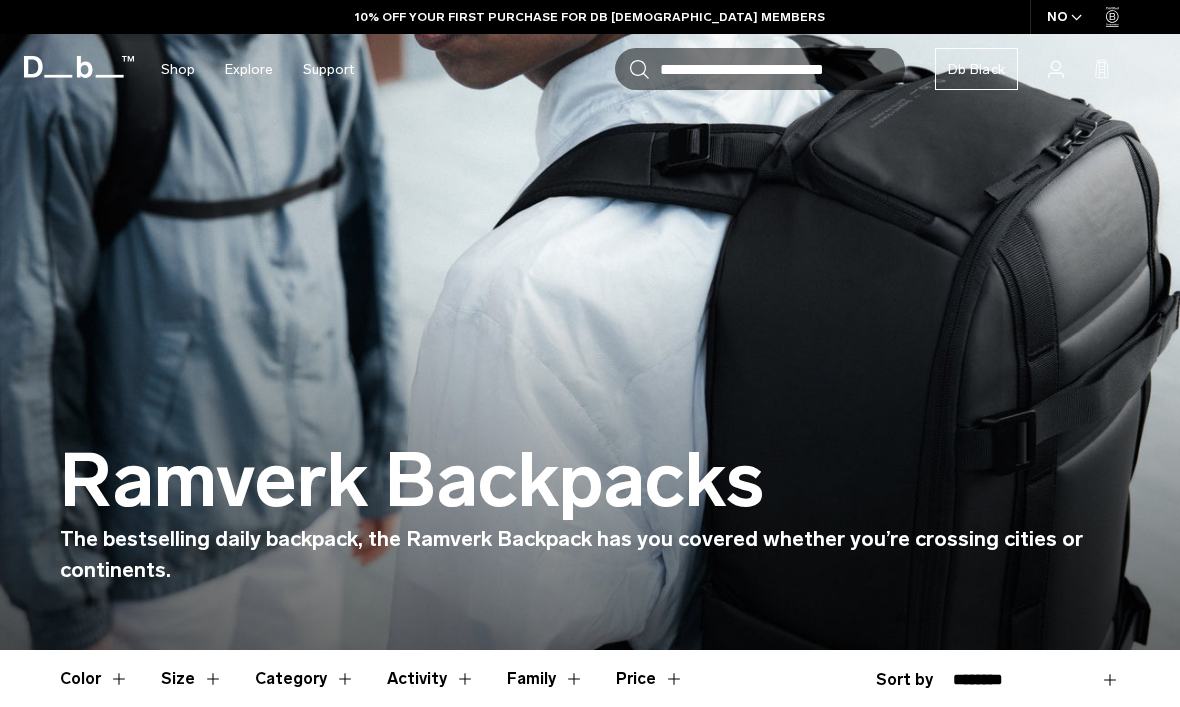 click on "NO" at bounding box center [1065, 17] 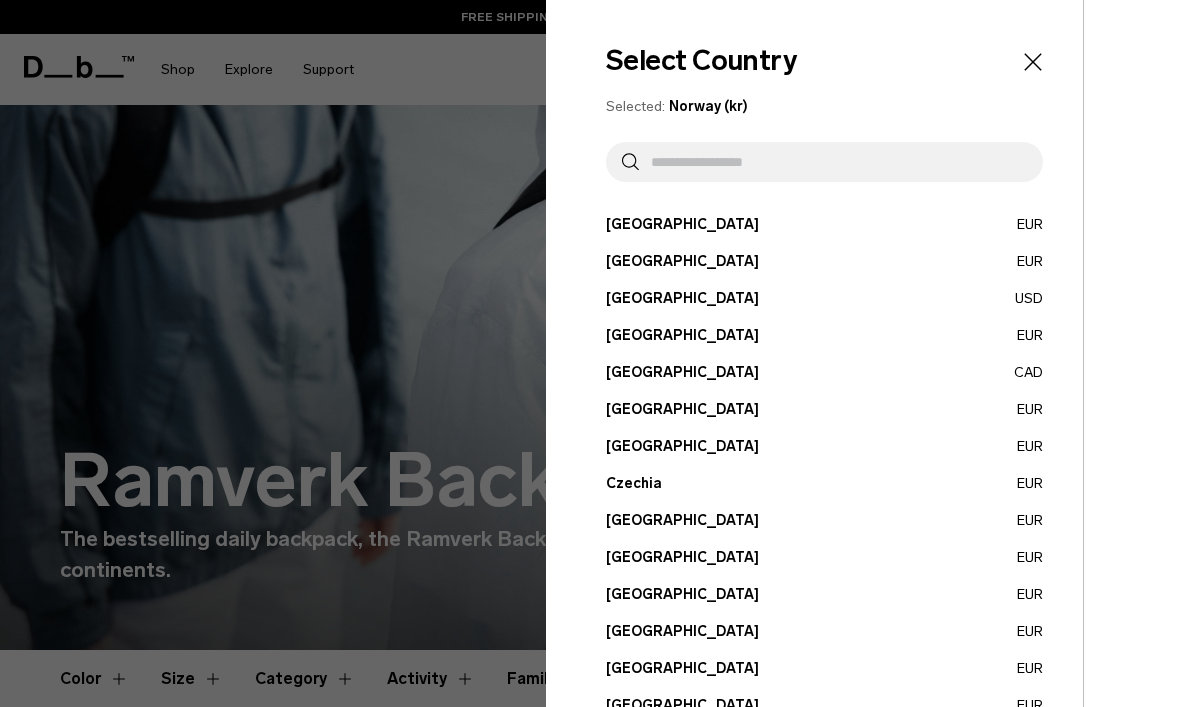 click on "Germany
EUR" at bounding box center [824, 668] 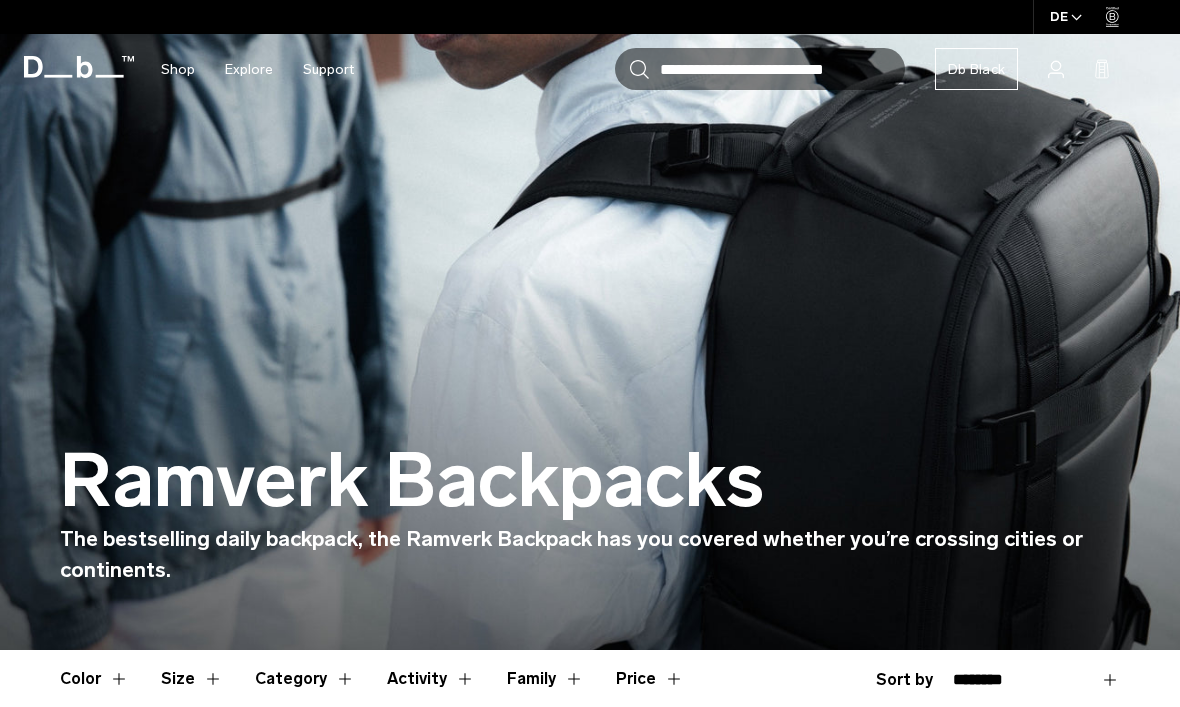 scroll, scrollTop: 0, scrollLeft: 0, axis: both 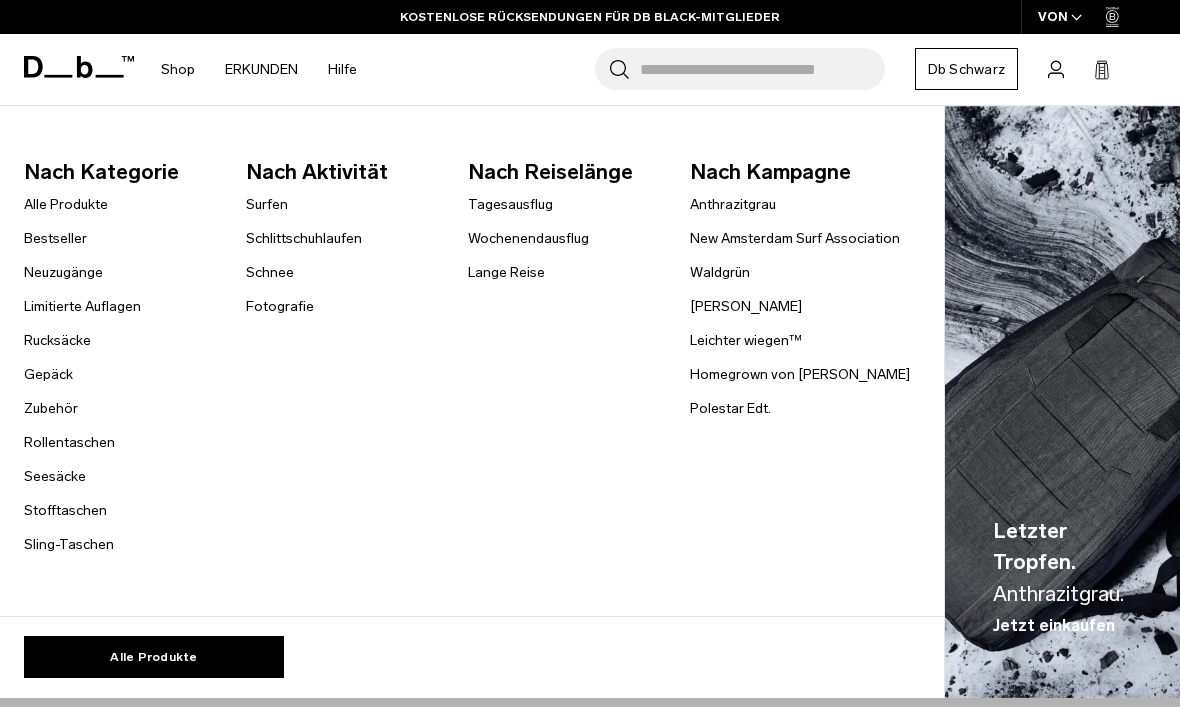 click on "Limitierte Auflagen" at bounding box center (82, 306) 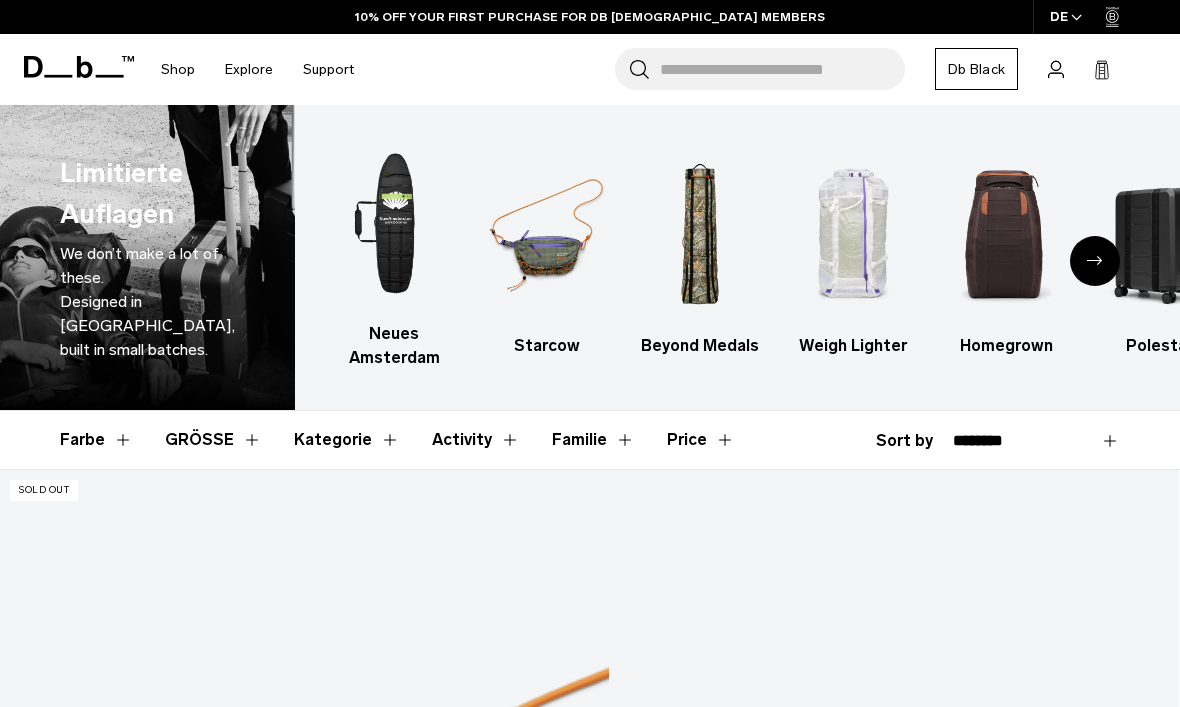 scroll, scrollTop: 0, scrollLeft: 0, axis: both 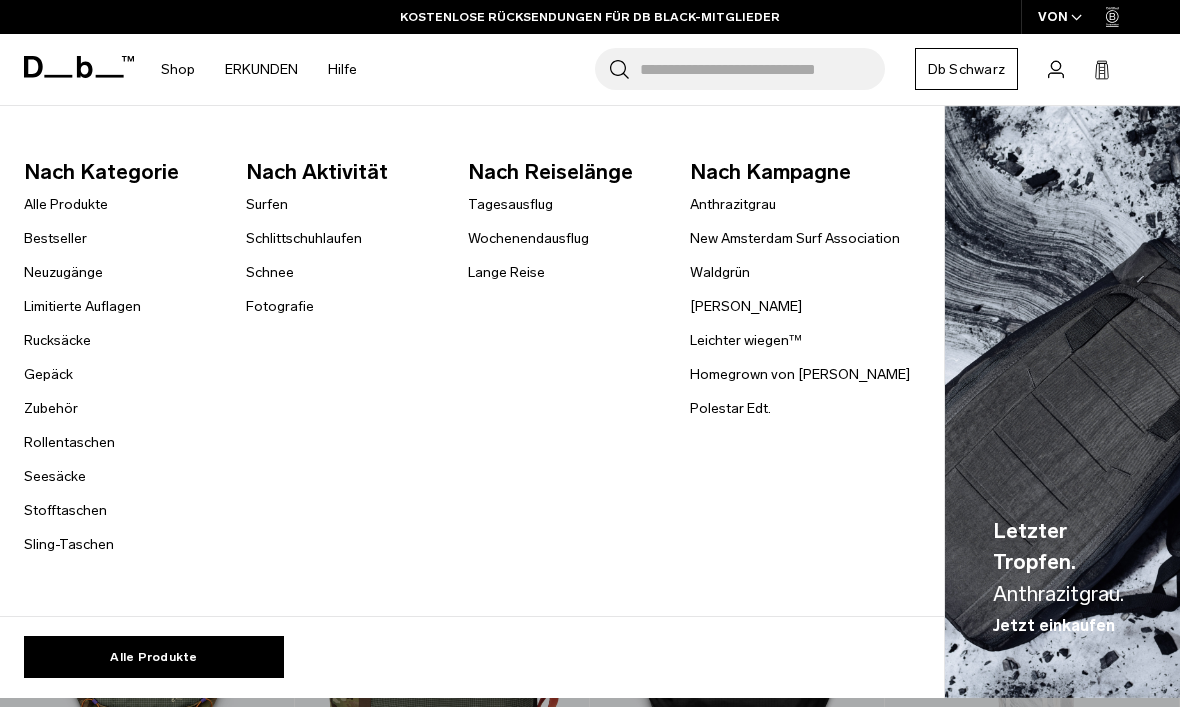 click on "Gepäck" at bounding box center (48, 374) 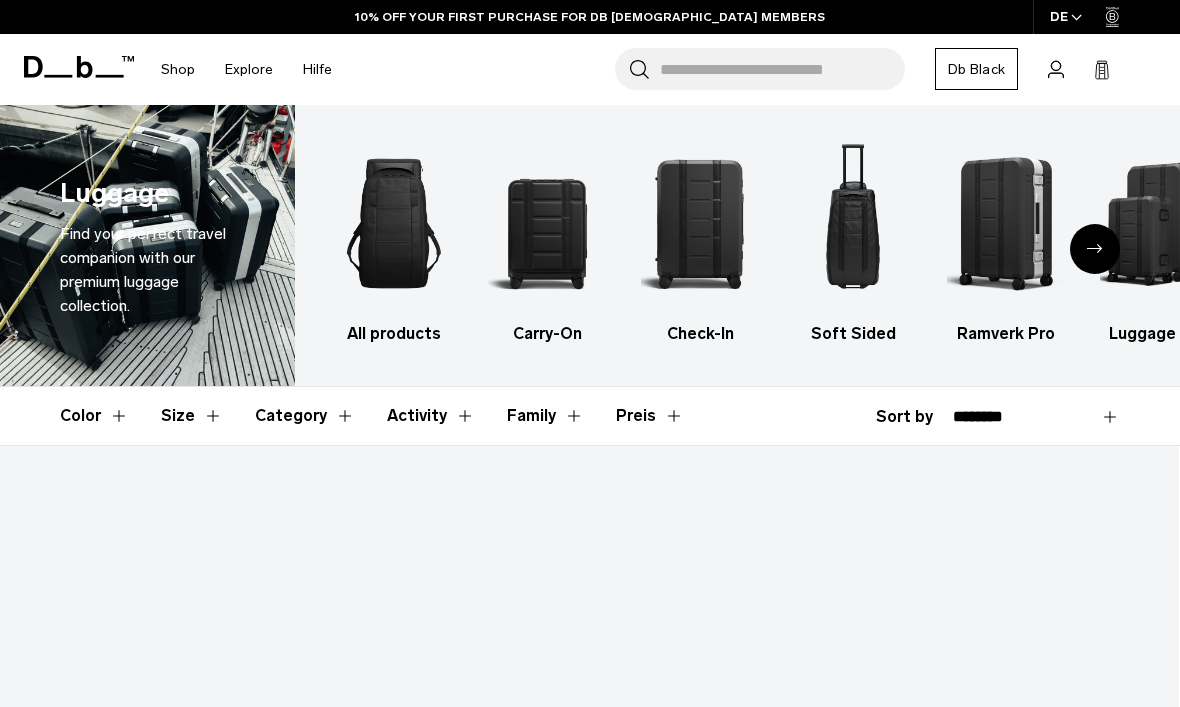 scroll, scrollTop: 0, scrollLeft: 0, axis: both 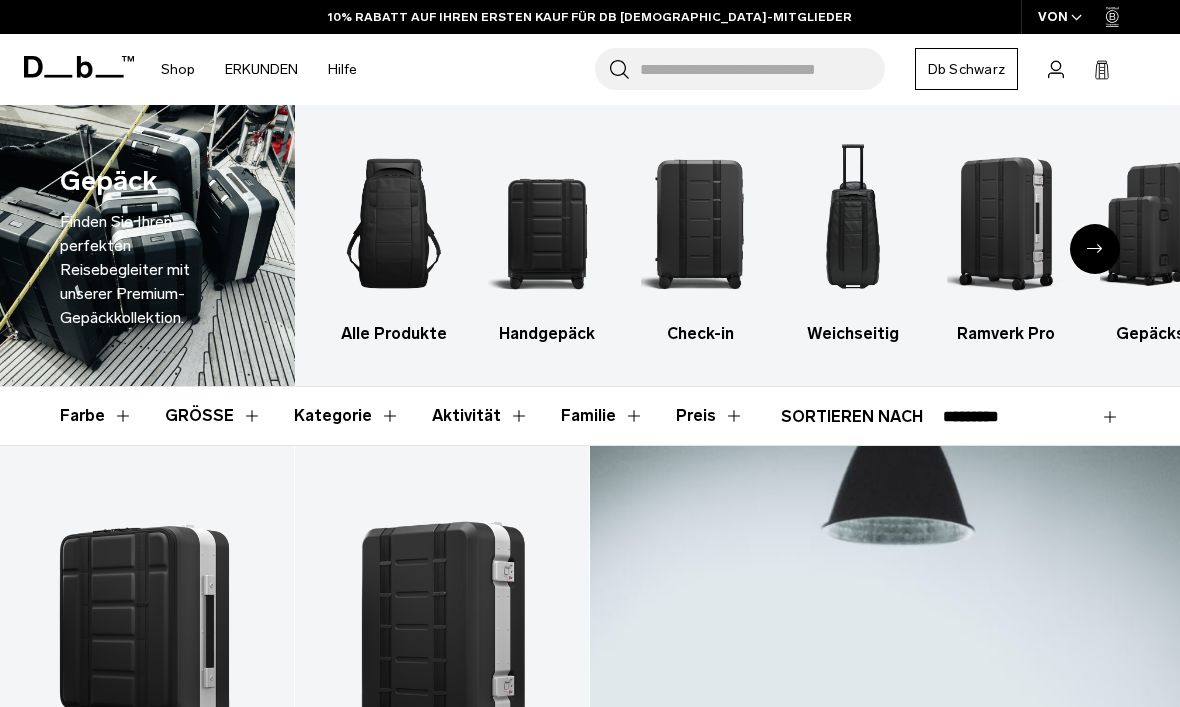 click at bounding box center (1006, 223) 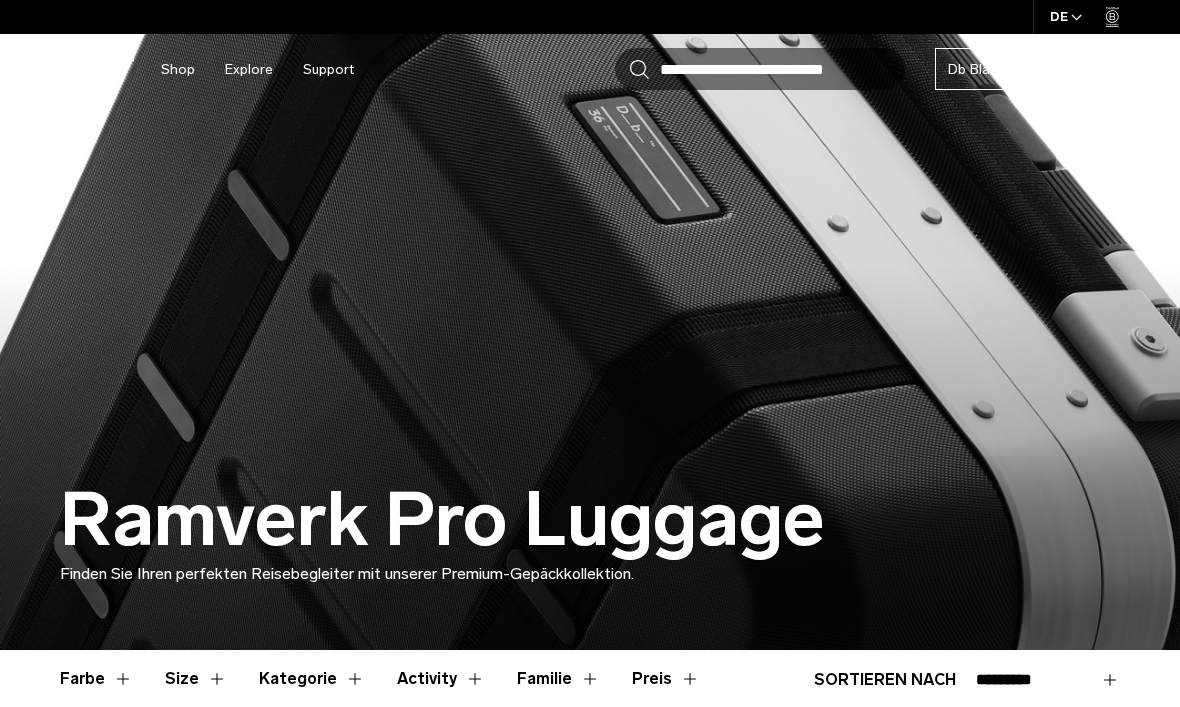scroll, scrollTop: 0, scrollLeft: 0, axis: both 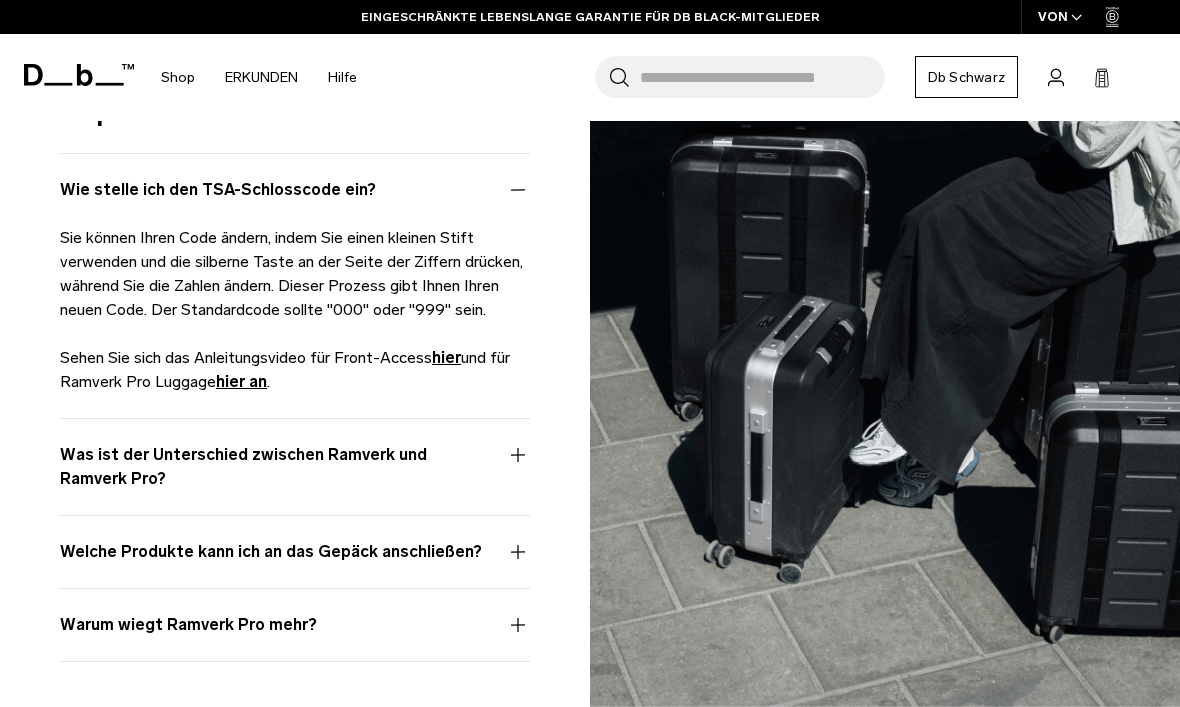 click on "Was ist der Unterschied zwischen Ramverk und Ramverk Pro?" at bounding box center [295, 479] 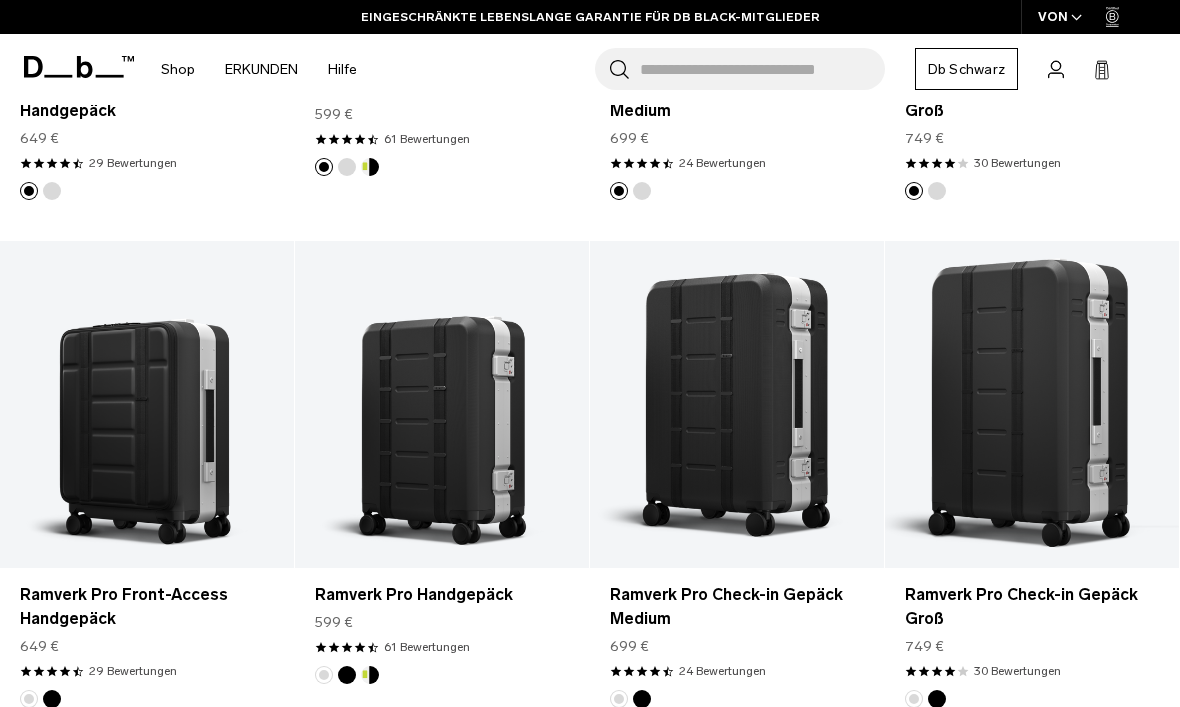 scroll, scrollTop: 972, scrollLeft: 0, axis: vertical 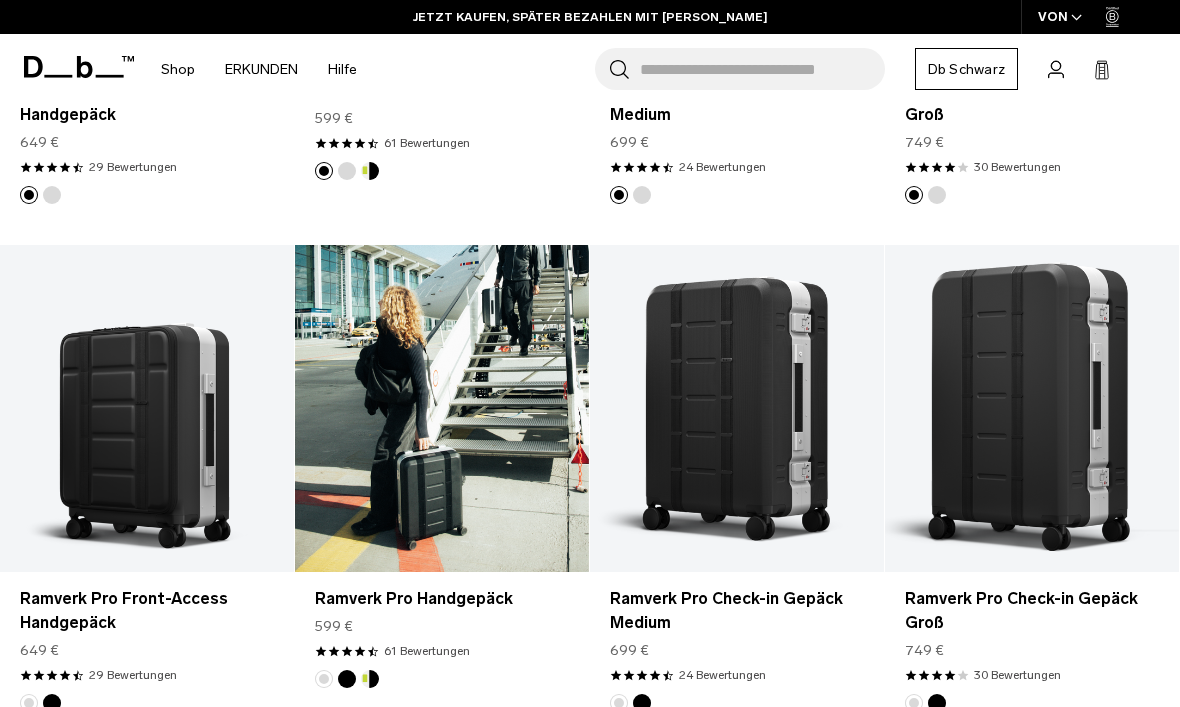 click at bounding box center (442, 408) 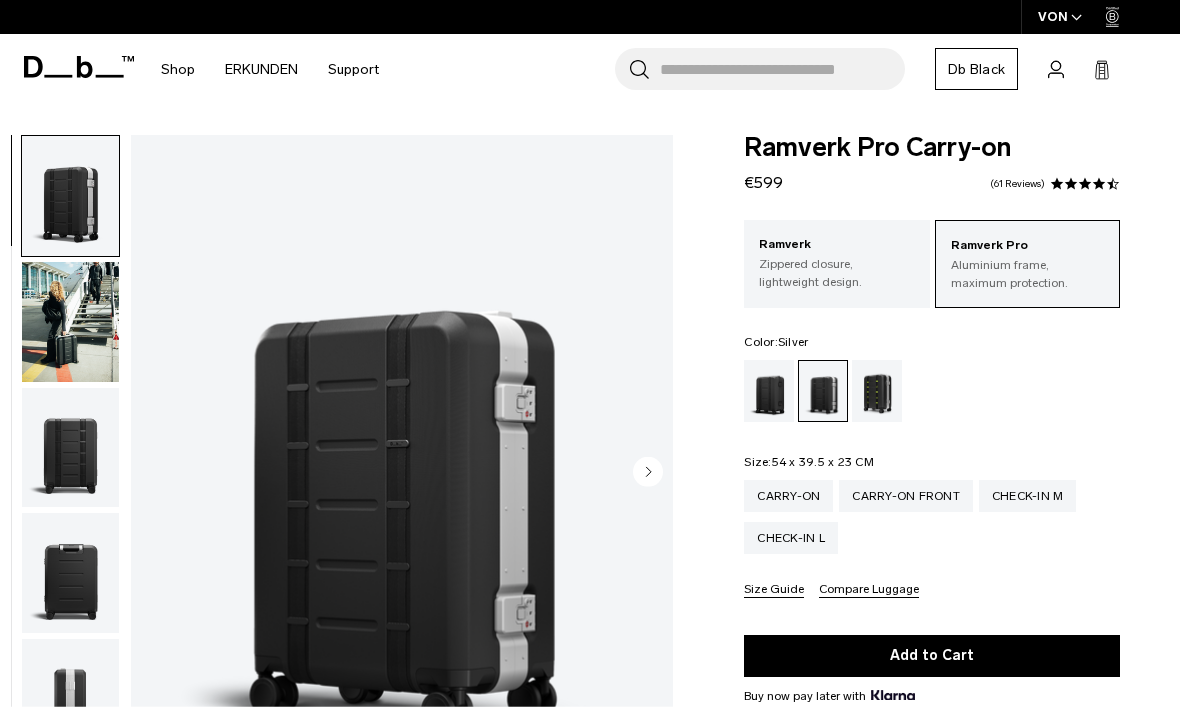 scroll, scrollTop: 0, scrollLeft: 0, axis: both 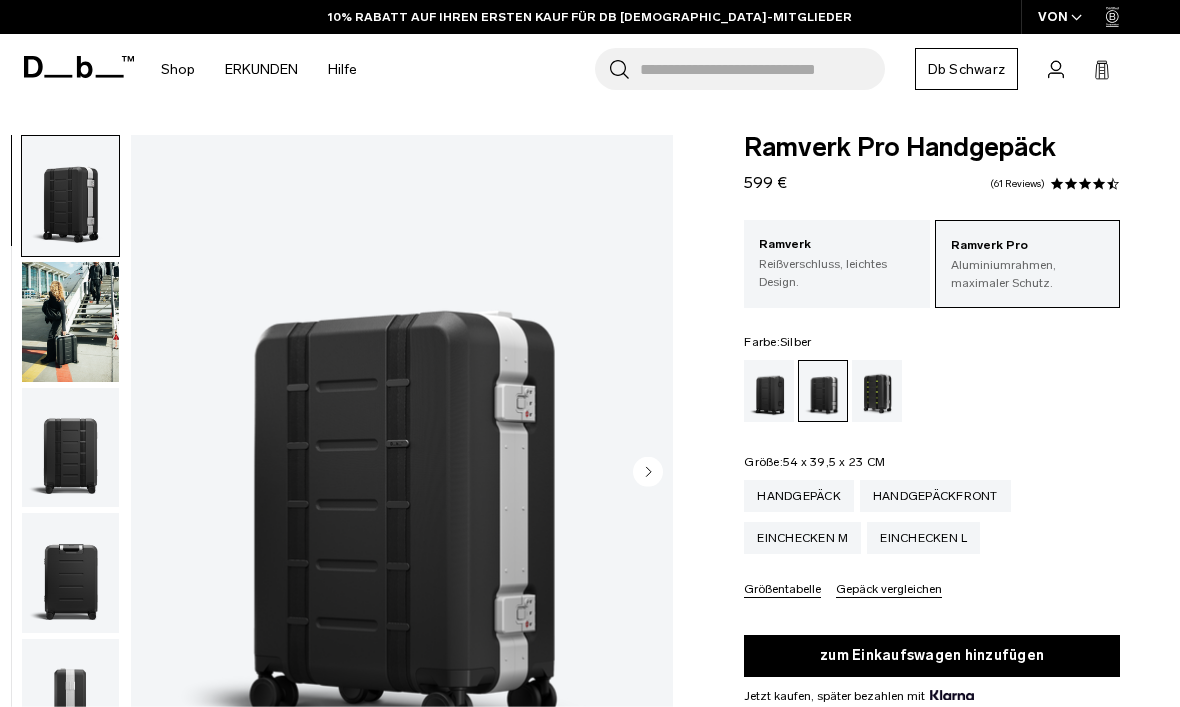 click at bounding box center (70, 322) 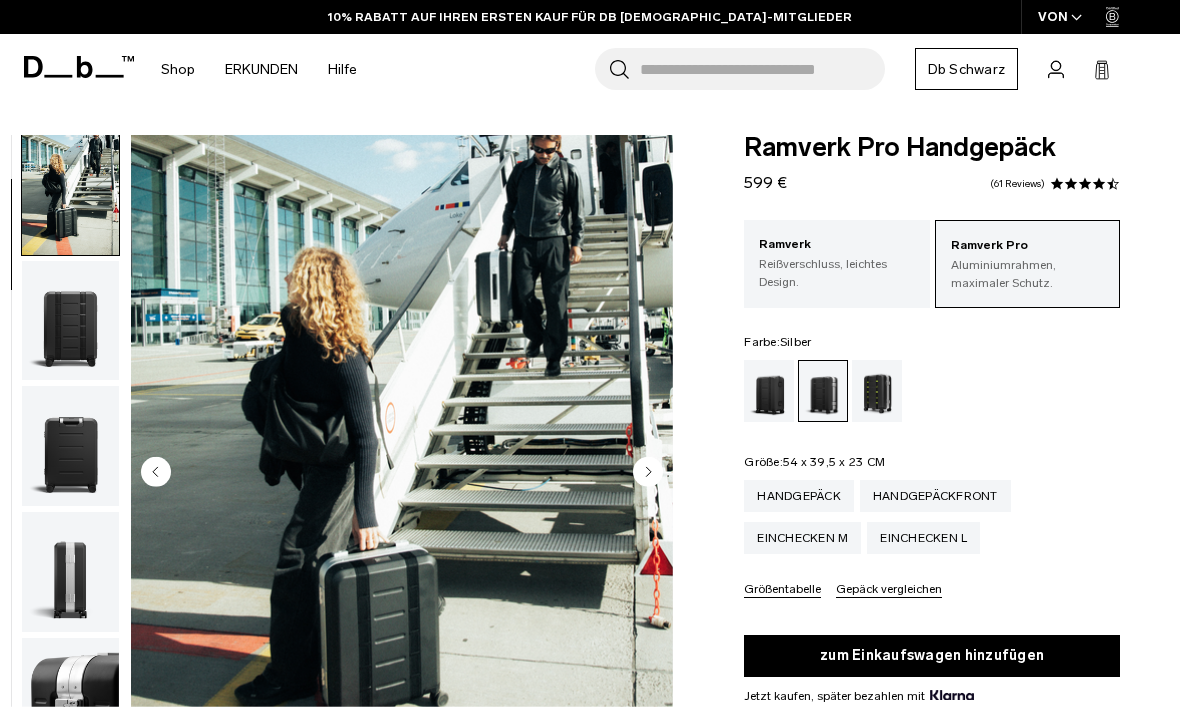 click at bounding box center [70, 321] 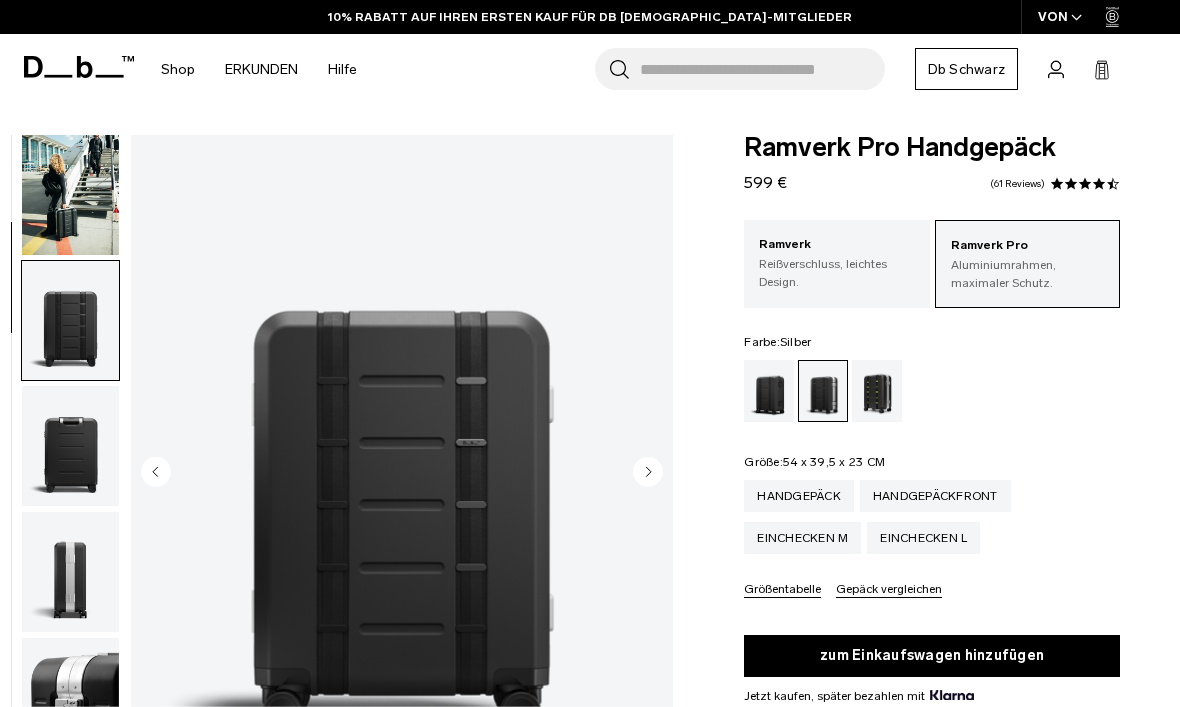 scroll, scrollTop: 254, scrollLeft: 0, axis: vertical 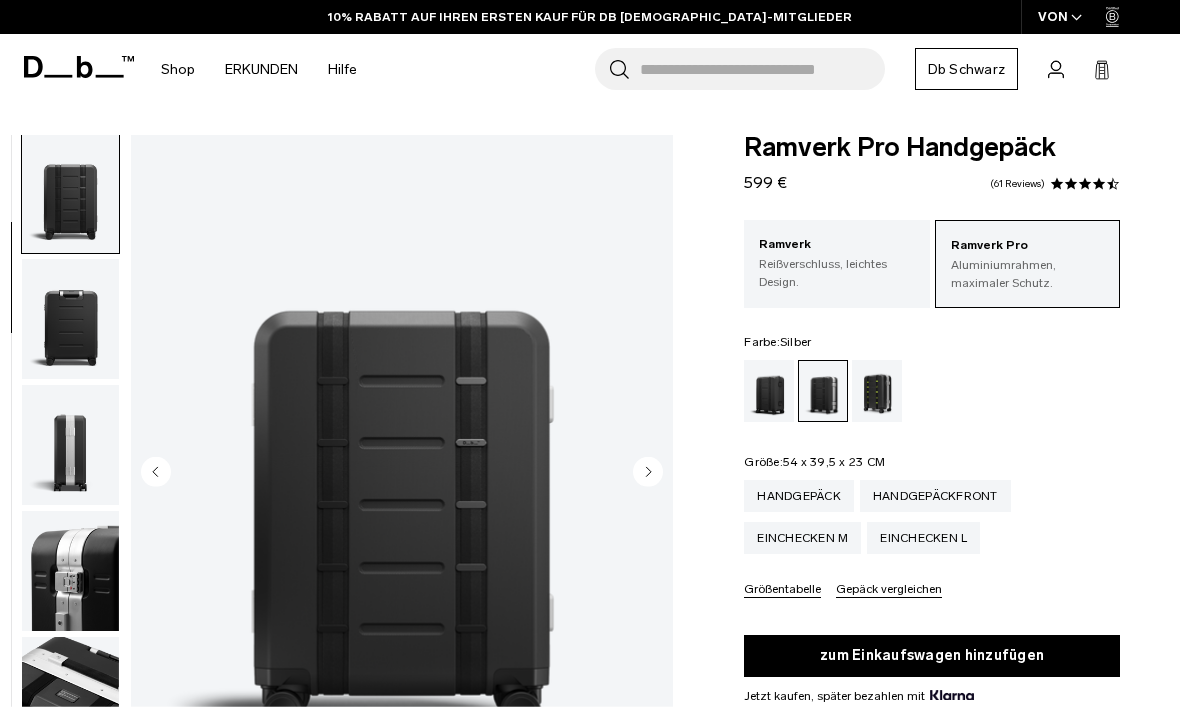 click at bounding box center (70, 445) 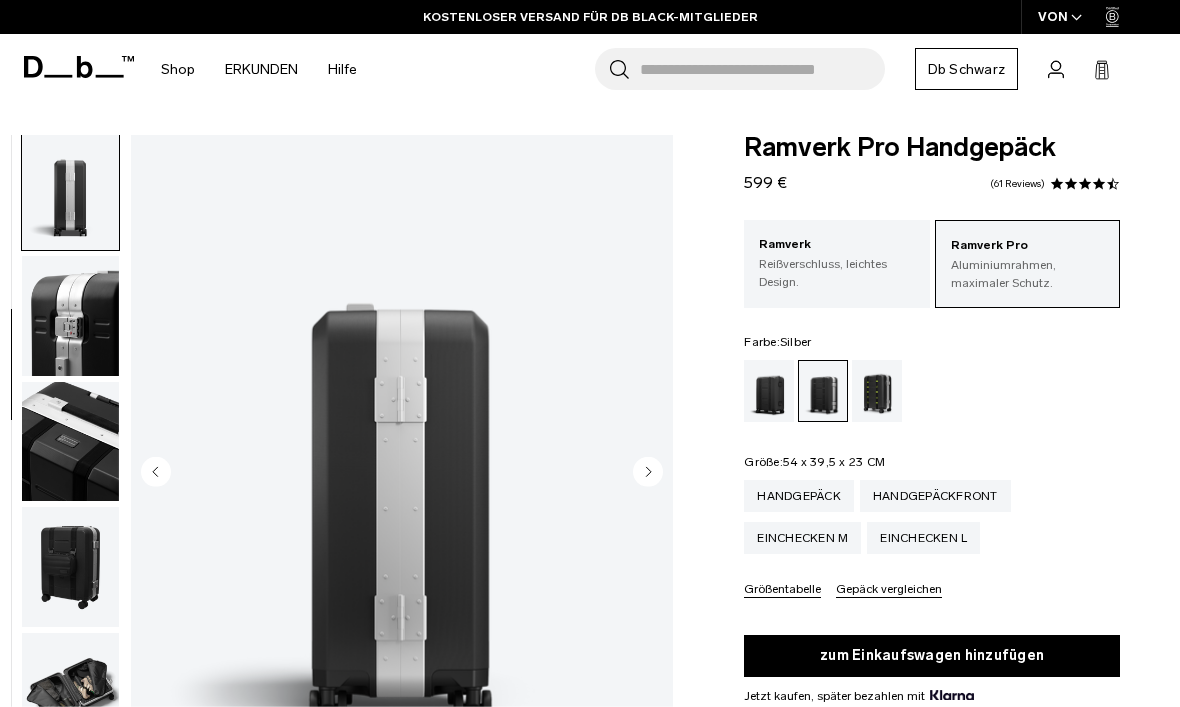 click at bounding box center [70, 316] 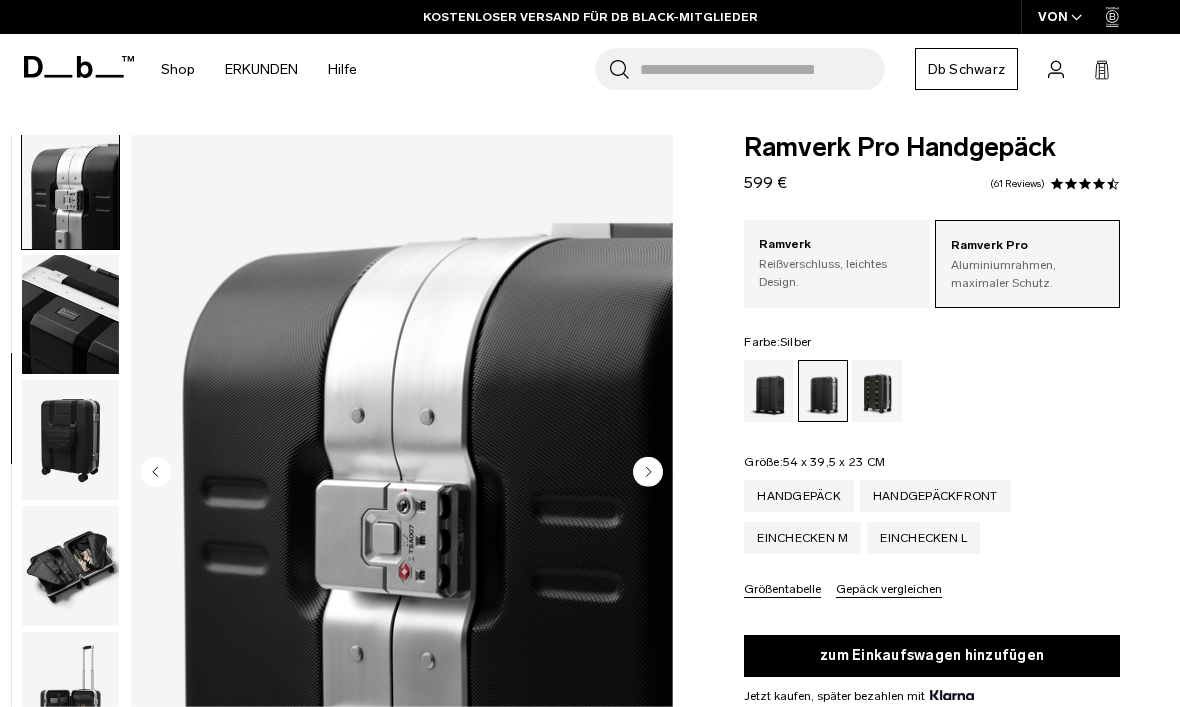 click at bounding box center (70, 315) 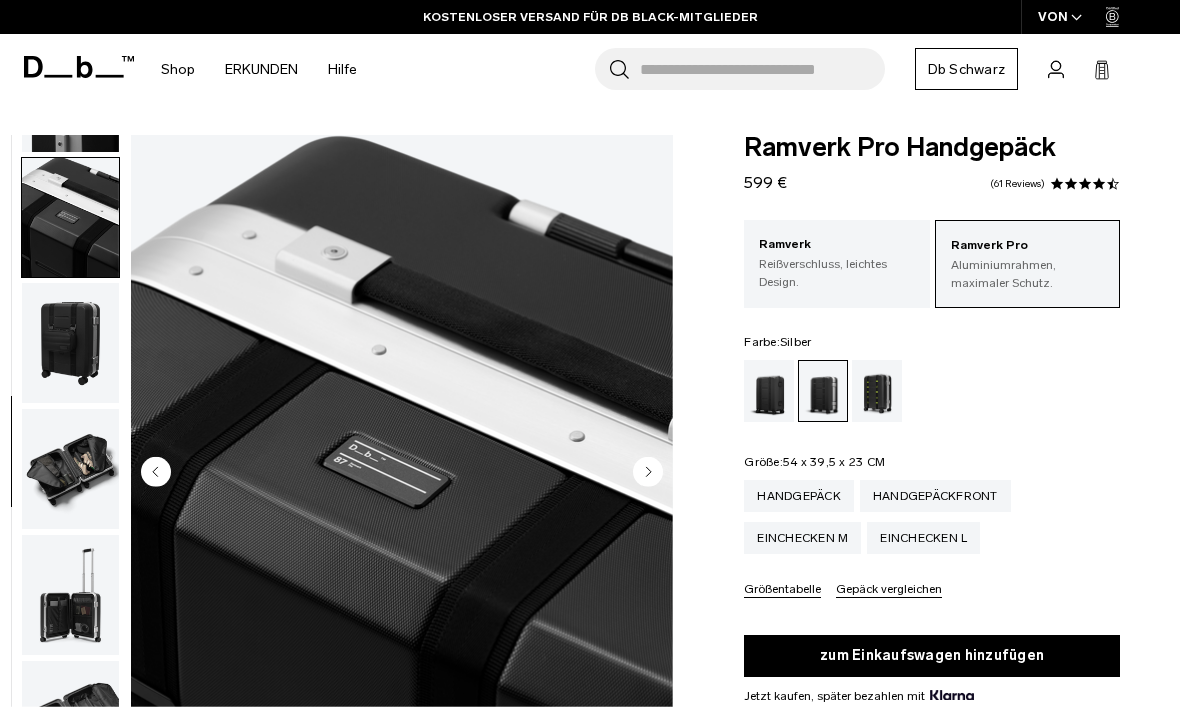 scroll, scrollTop: 763, scrollLeft: 0, axis: vertical 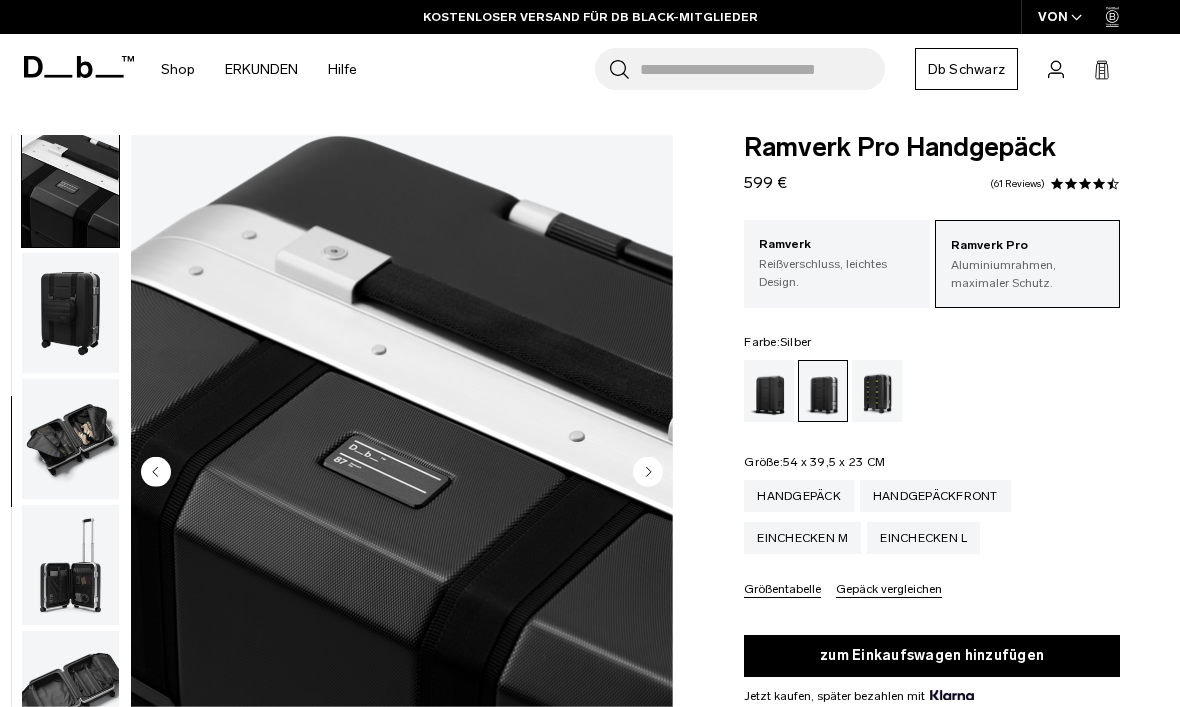 click at bounding box center [70, 439] 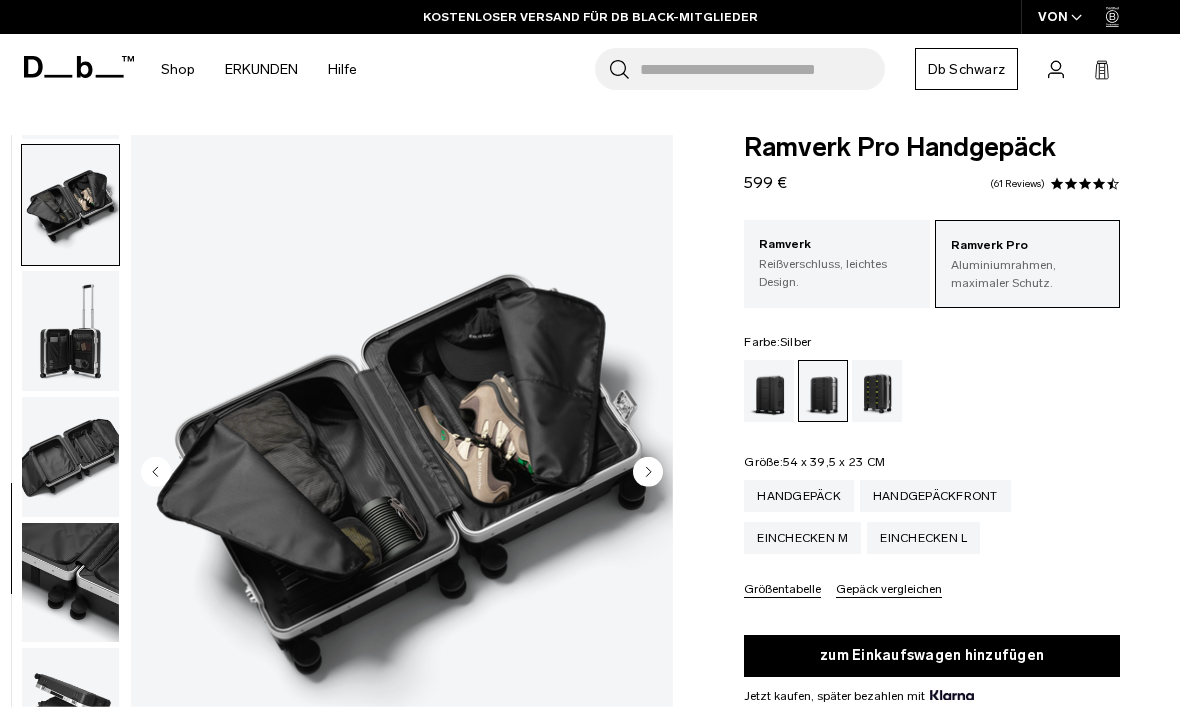 scroll, scrollTop: 1018, scrollLeft: 0, axis: vertical 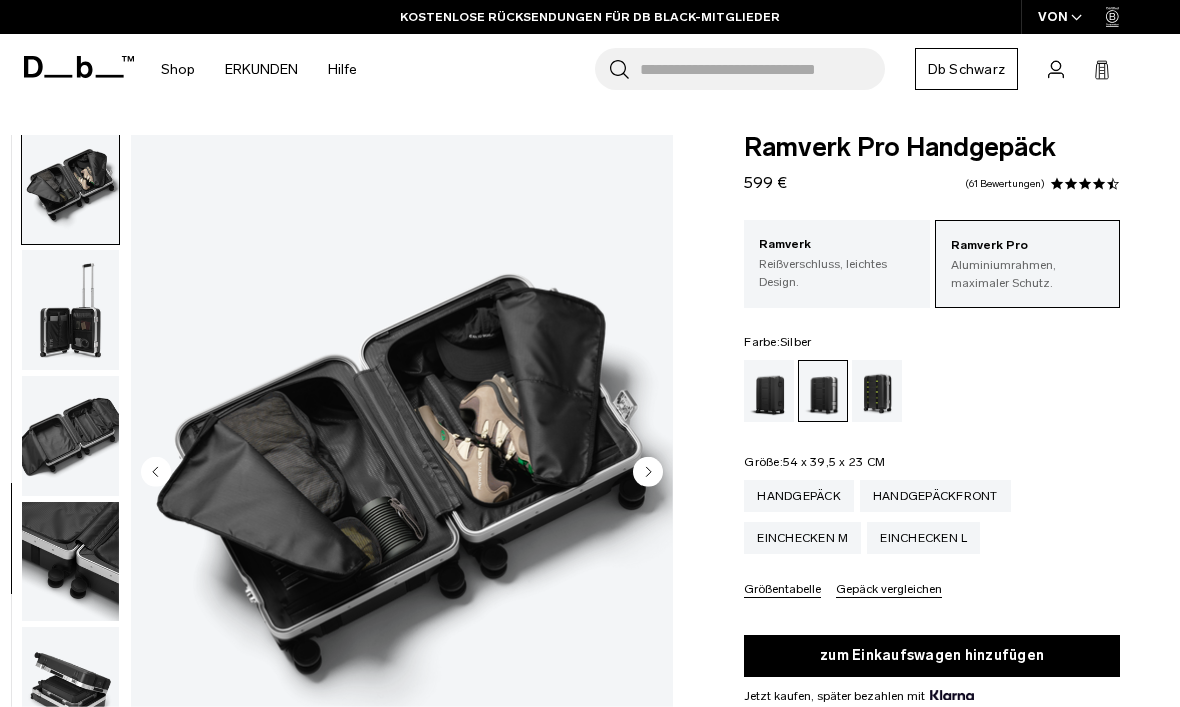 click at bounding box center (70, 436) 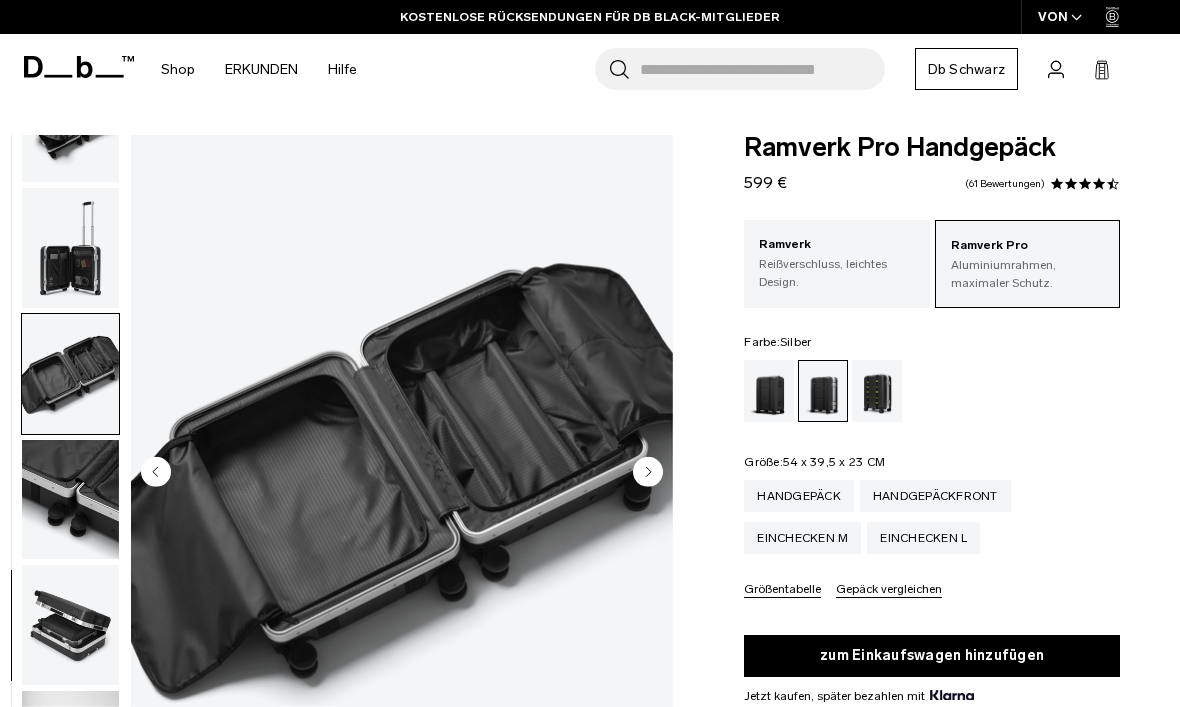 scroll, scrollTop: 1100, scrollLeft: 0, axis: vertical 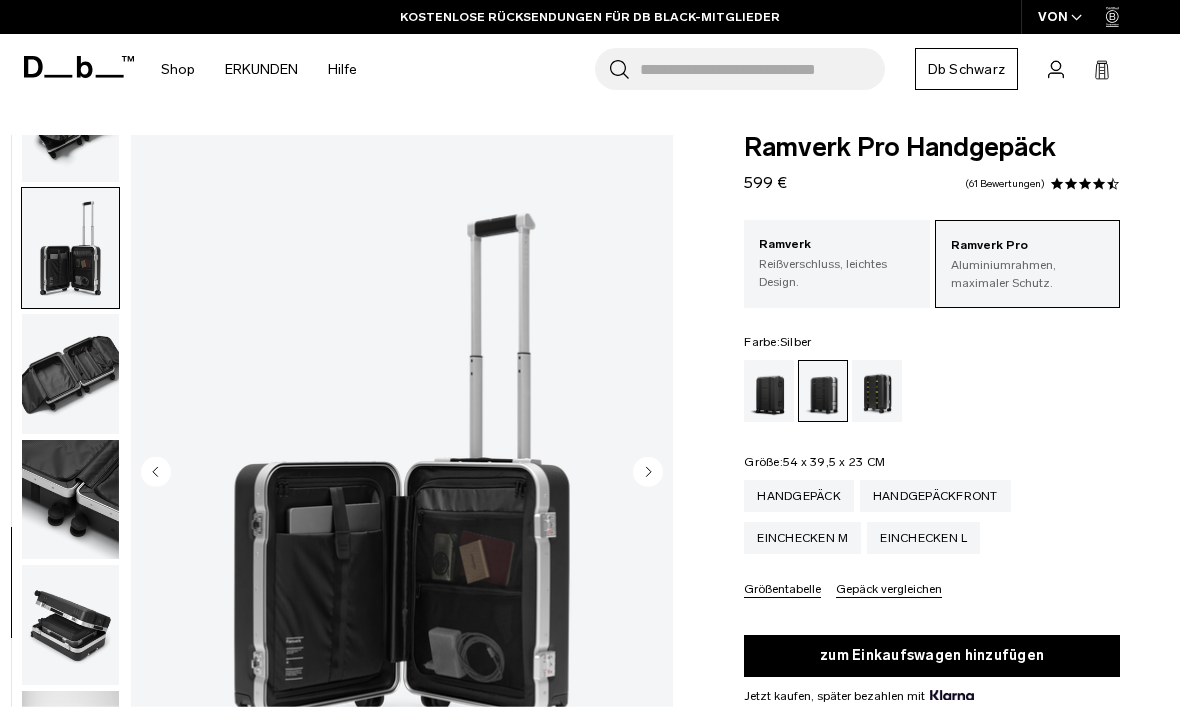click at bounding box center [70, 374] 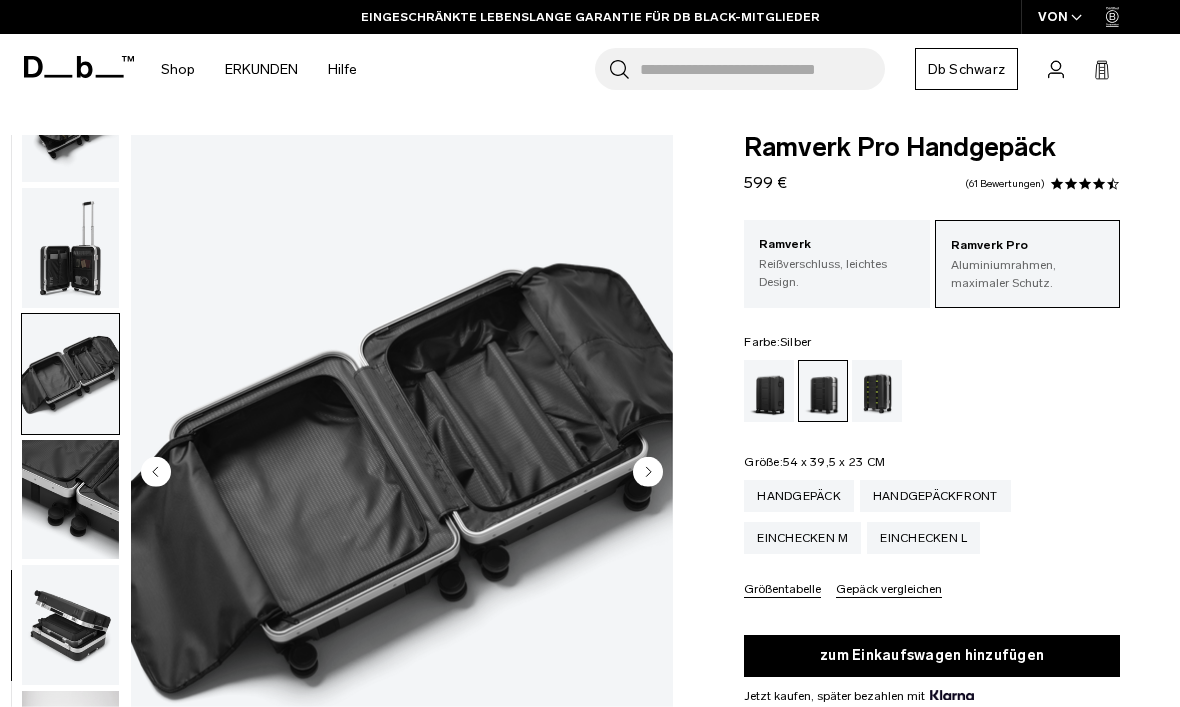 scroll, scrollTop: 1100, scrollLeft: 0, axis: vertical 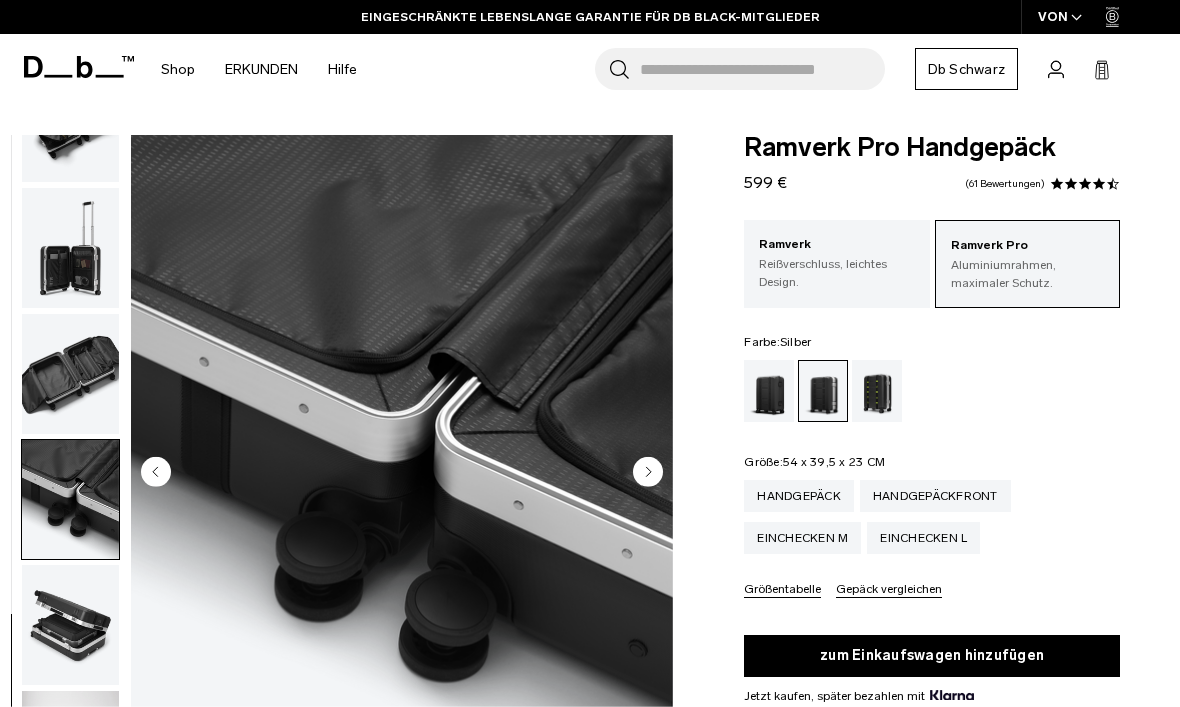 click at bounding box center (70, 625) 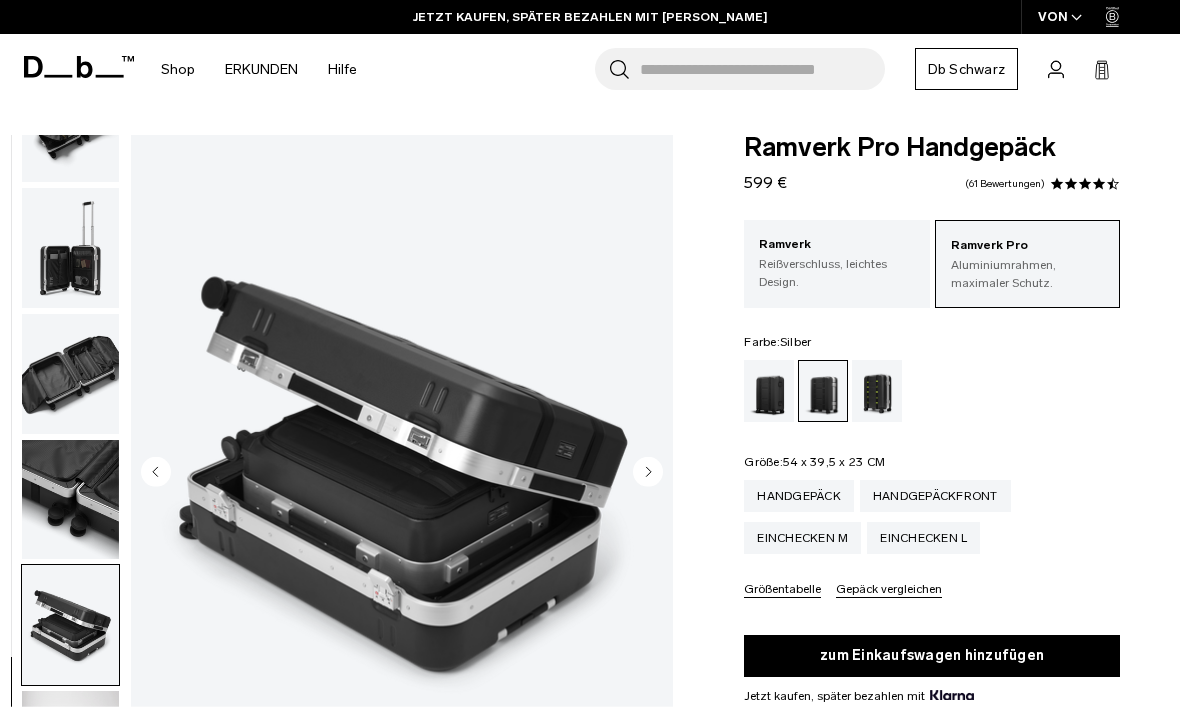 scroll, scrollTop: 1100, scrollLeft: 0, axis: vertical 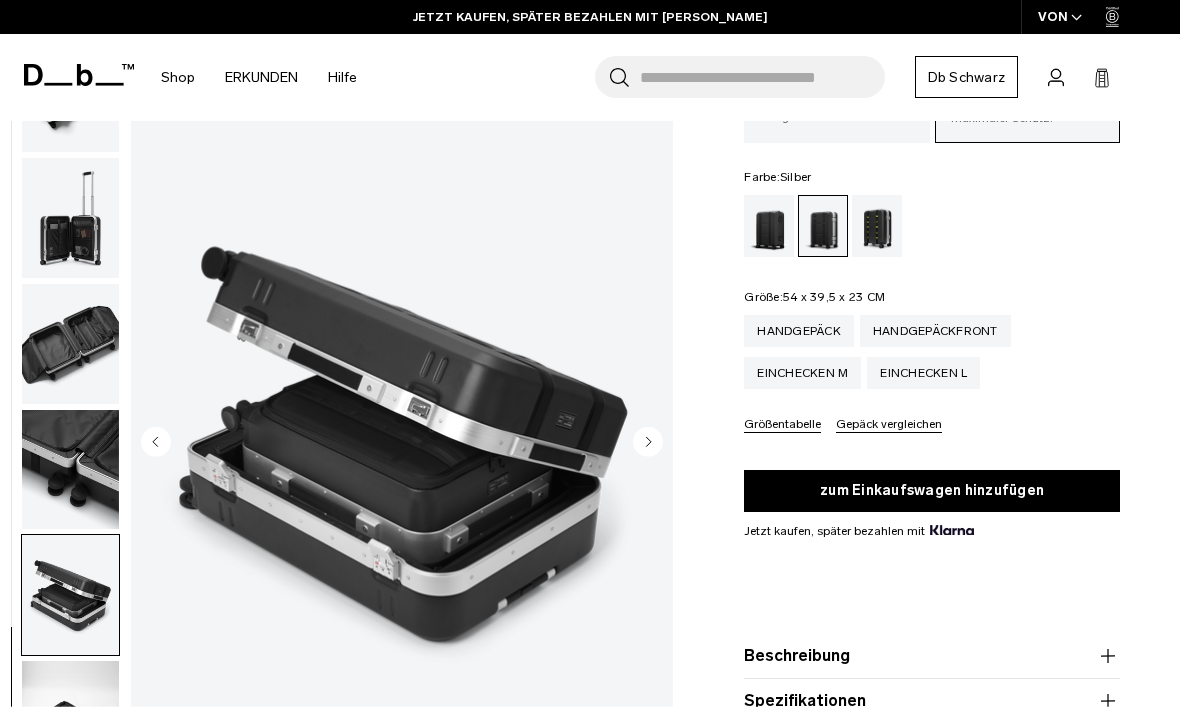 click at bounding box center (70, 721) 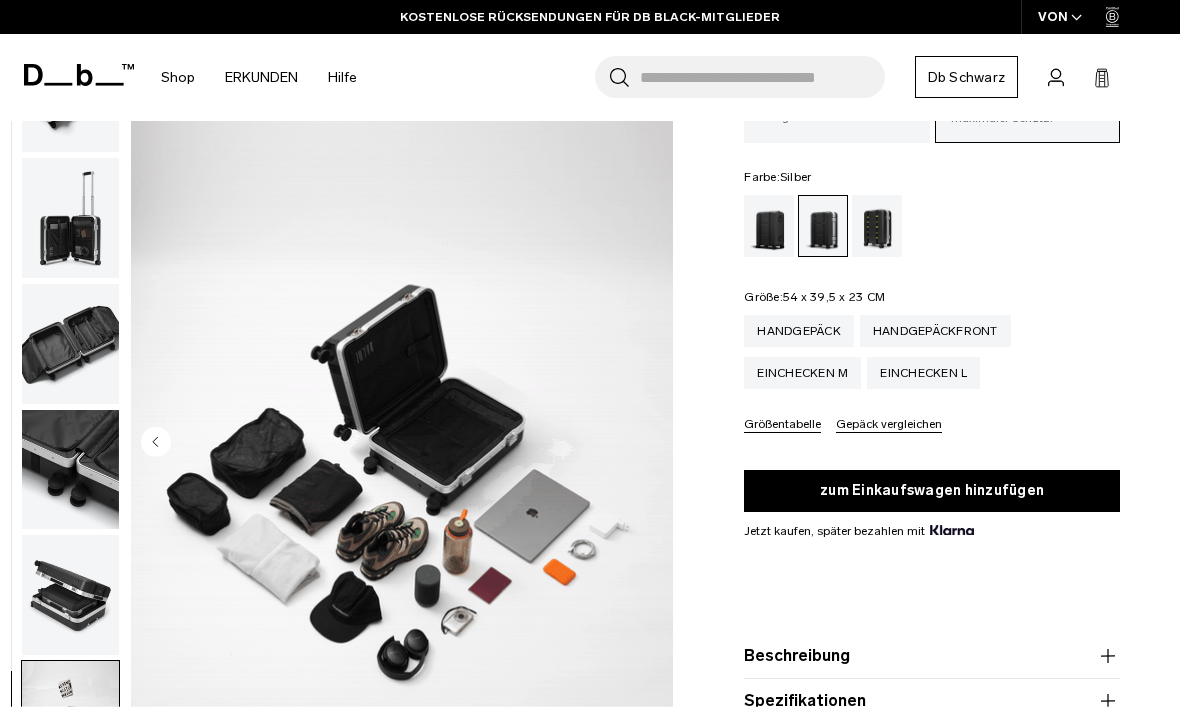 click at bounding box center [877, 226] 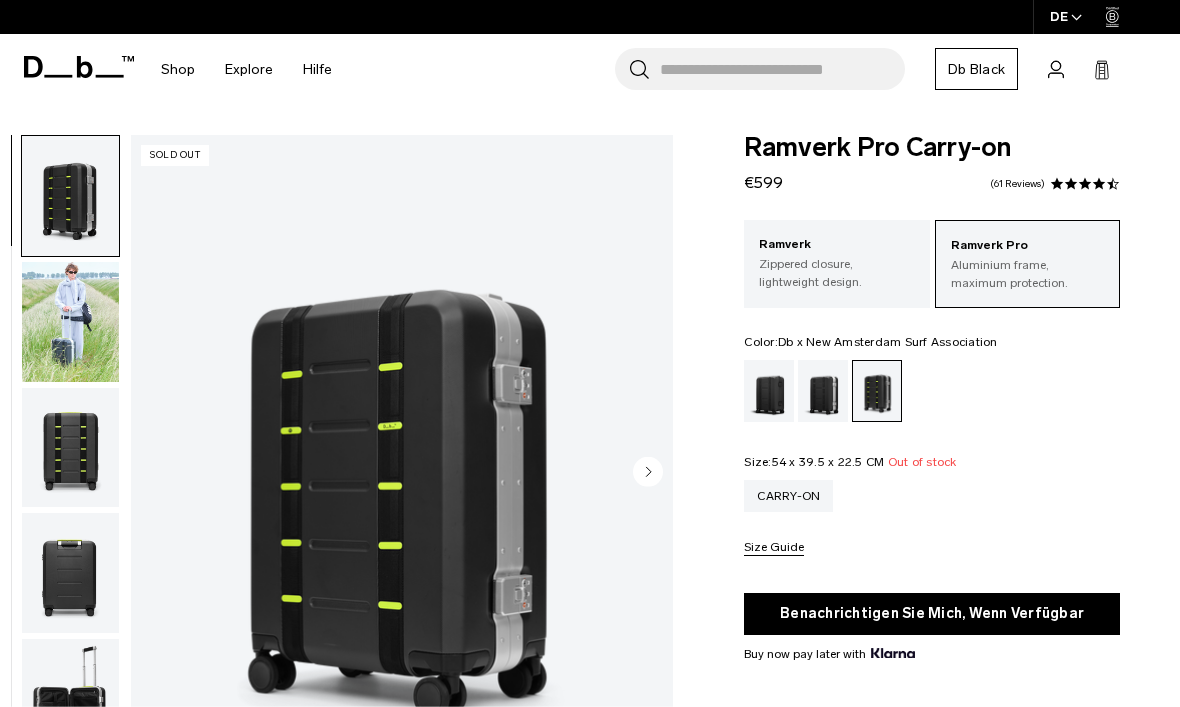 scroll, scrollTop: 0, scrollLeft: 0, axis: both 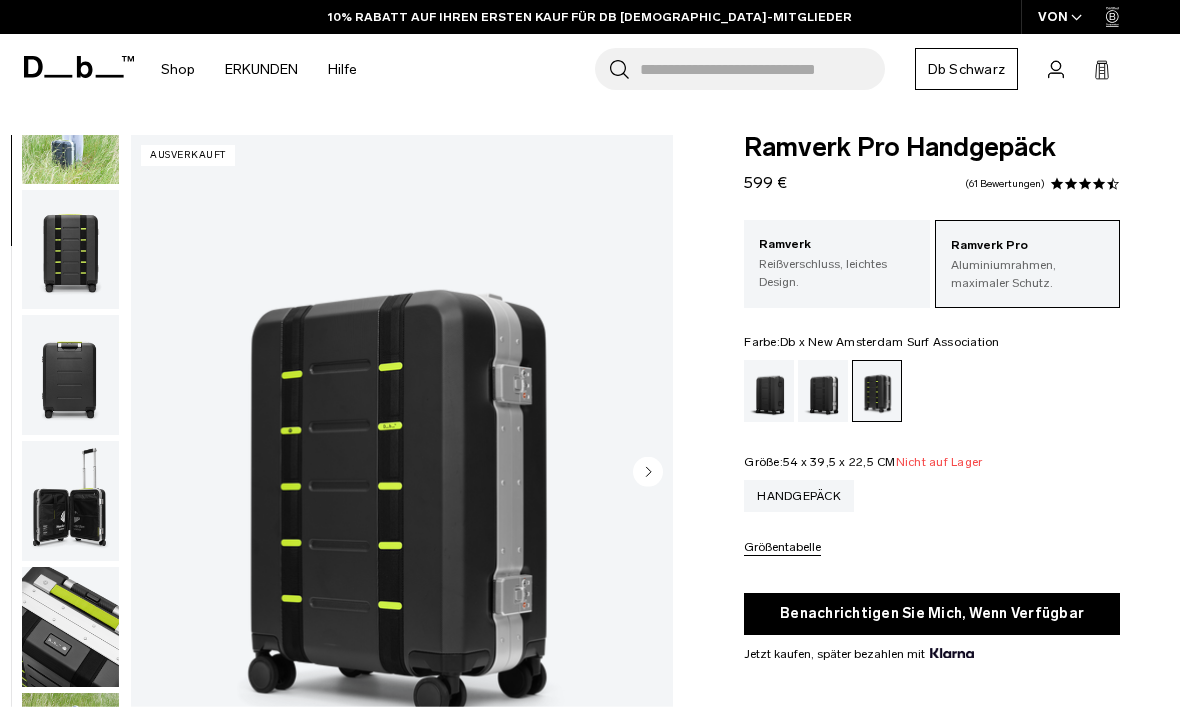 click at bounding box center [70, 627] 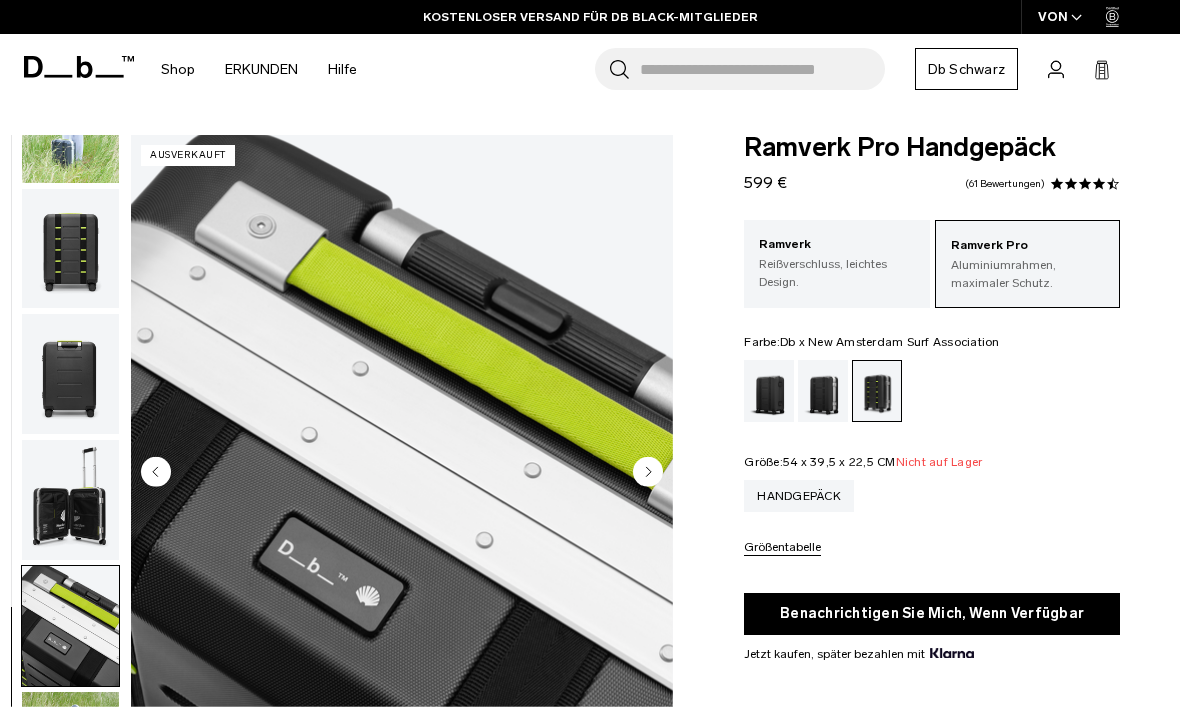 scroll, scrollTop: 210, scrollLeft: 0, axis: vertical 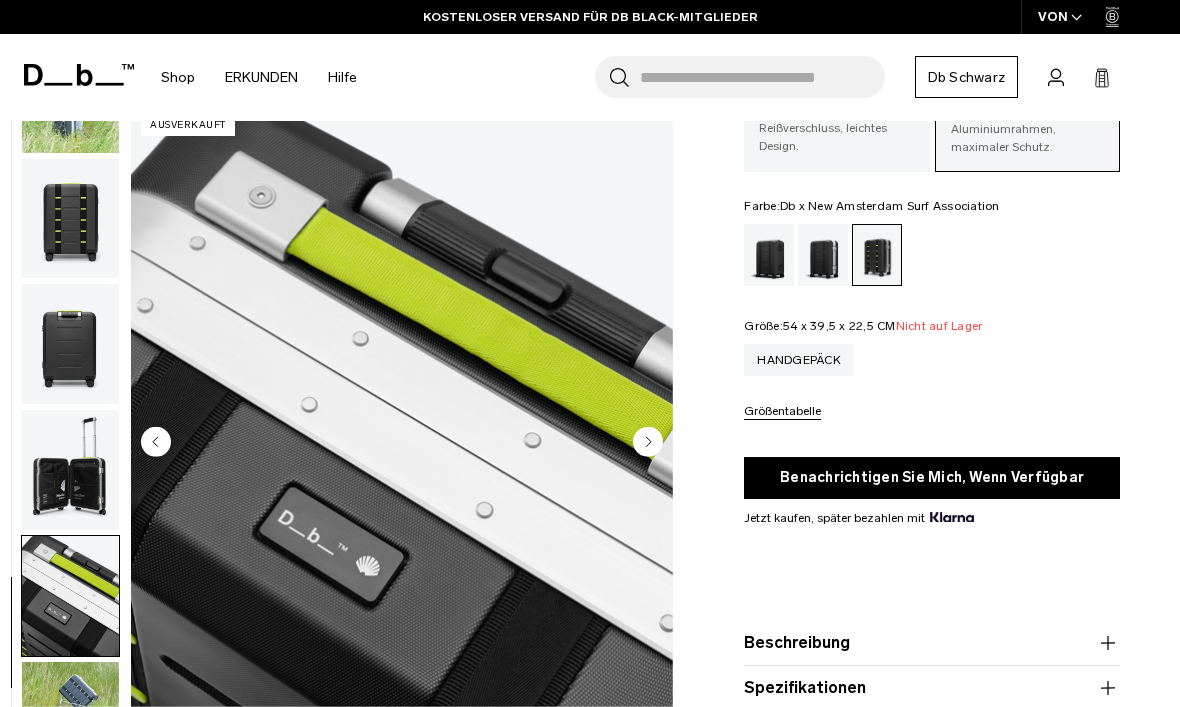 click at bounding box center [70, 722] 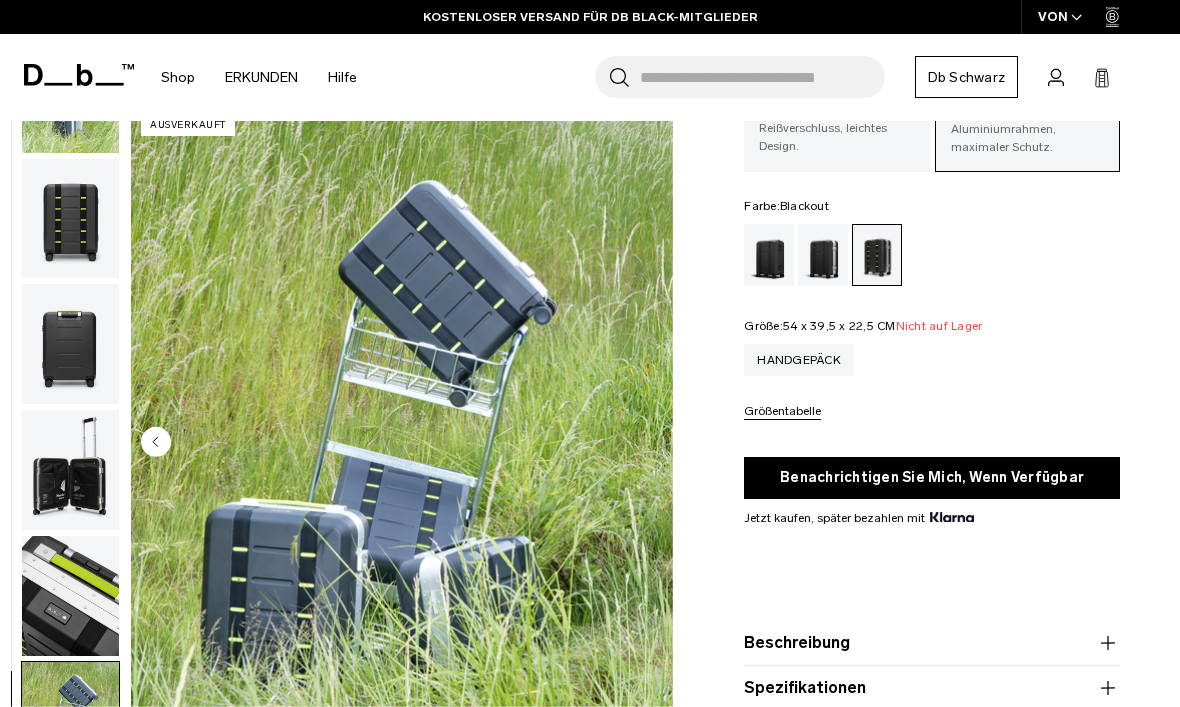 click at bounding box center (769, 255) 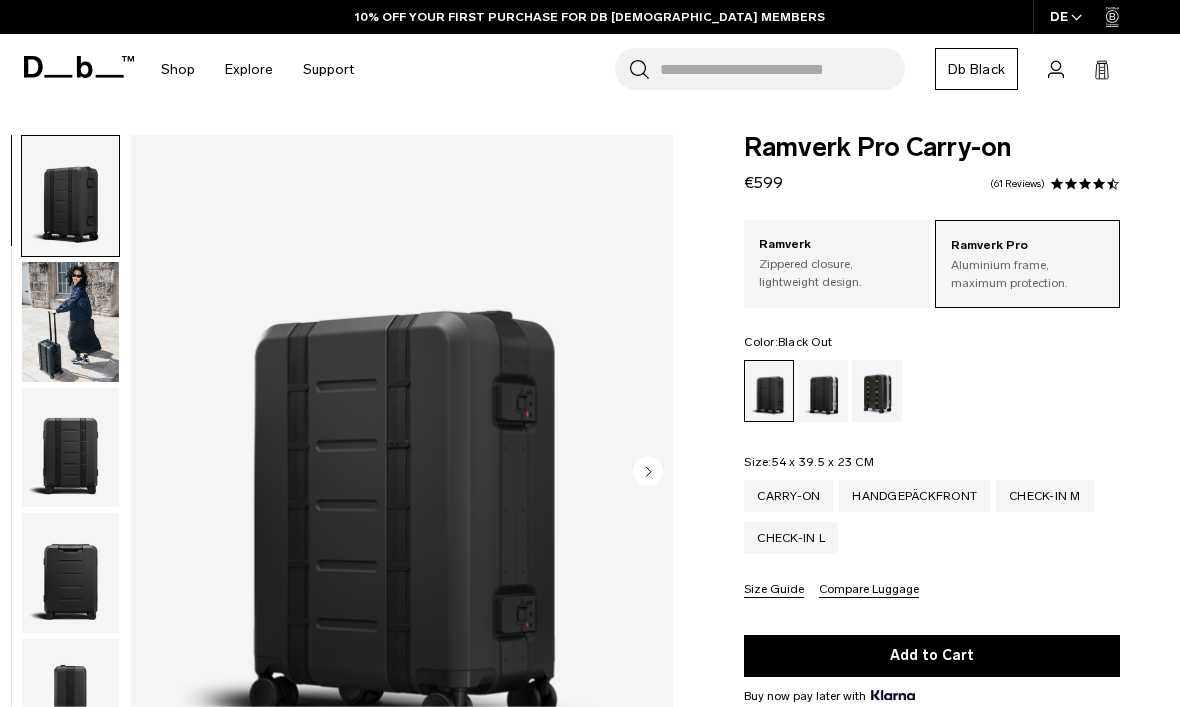 scroll, scrollTop: 0, scrollLeft: 0, axis: both 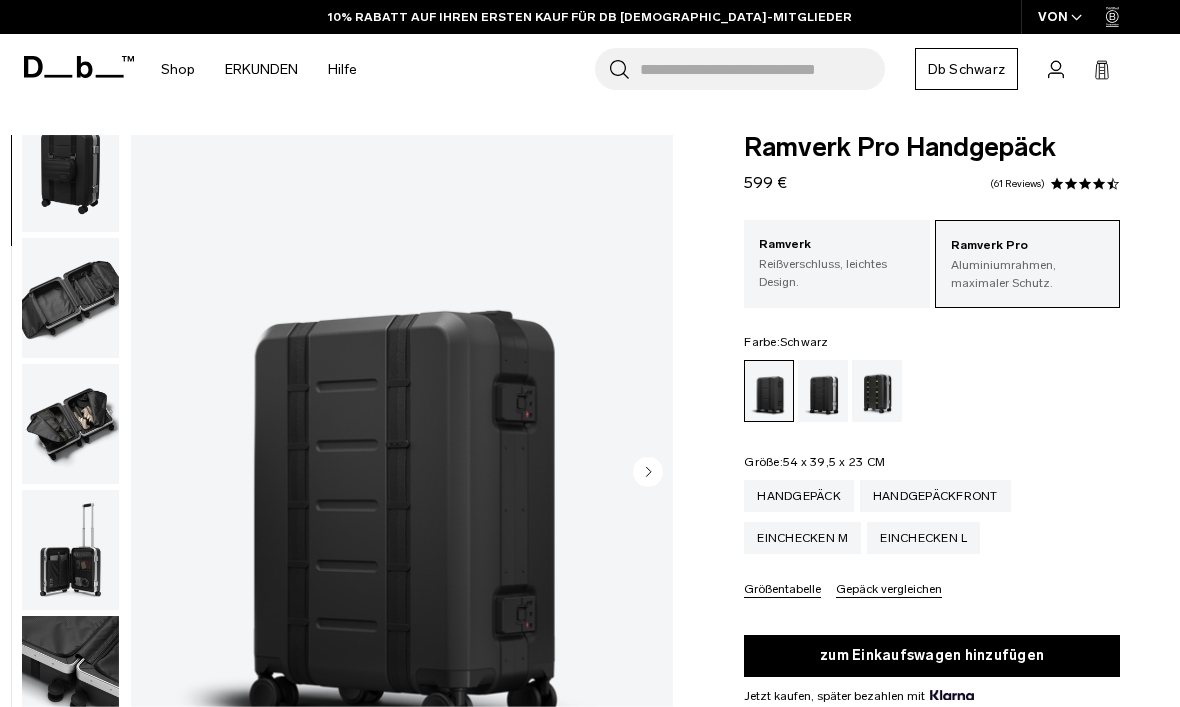 click at bounding box center (70, 298) 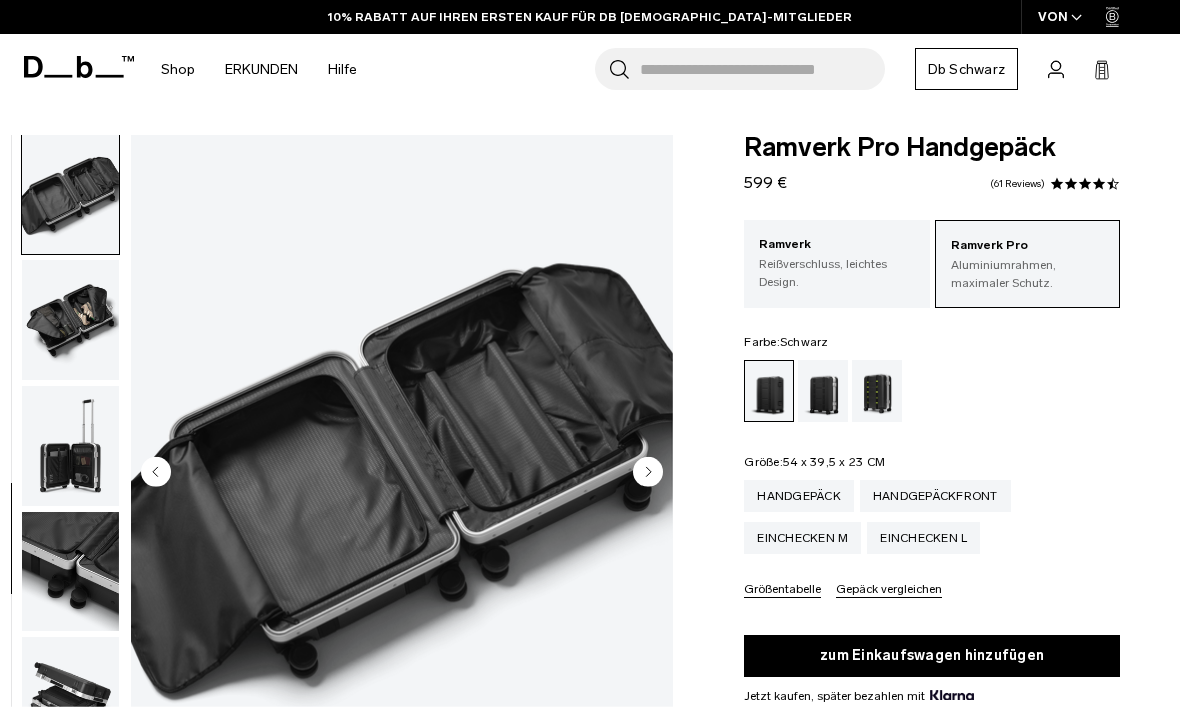 scroll, scrollTop: 1018, scrollLeft: 0, axis: vertical 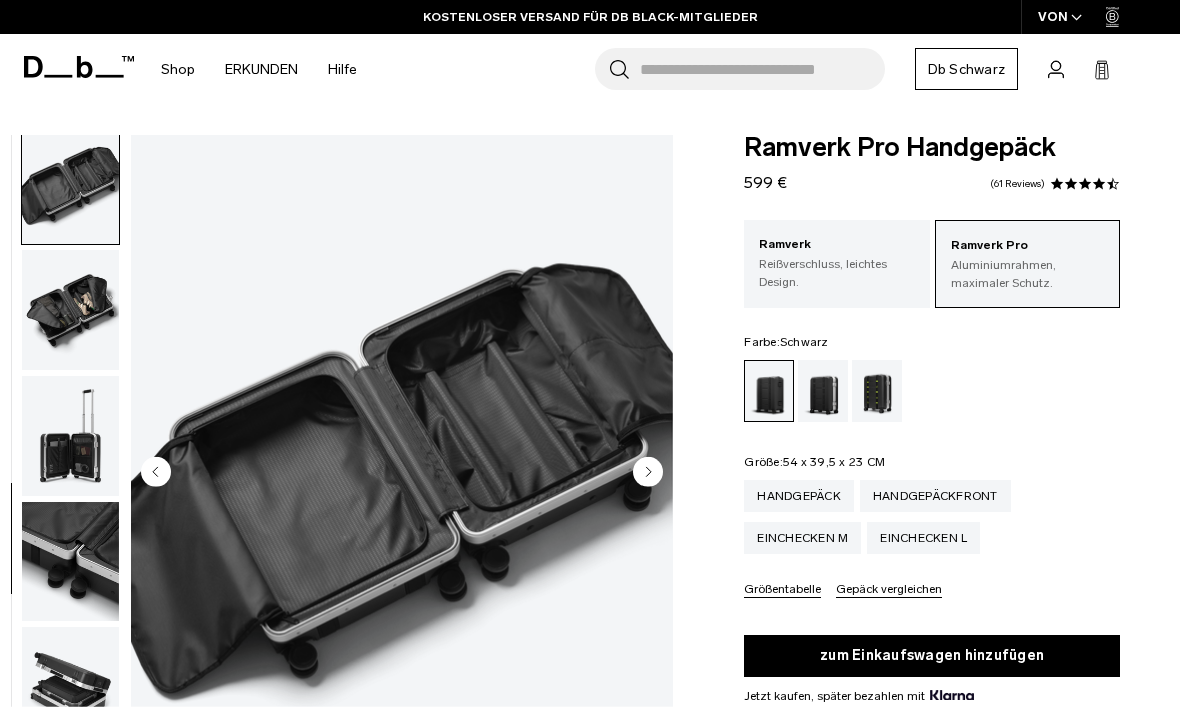 click 